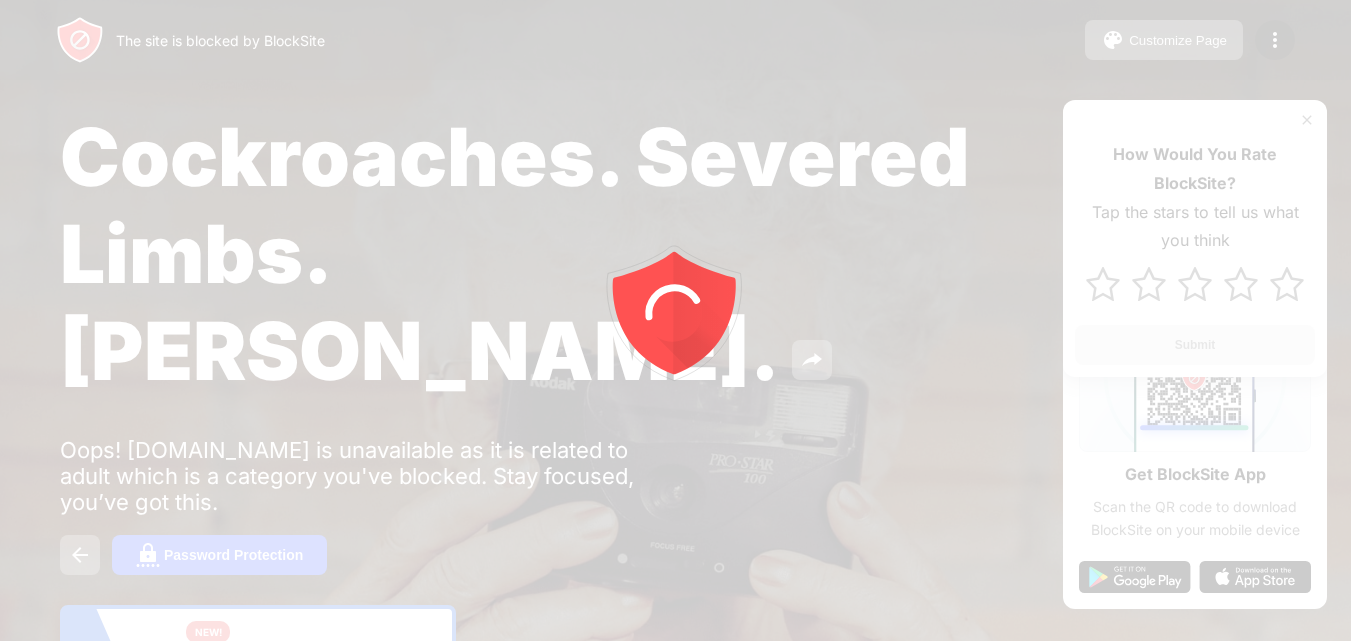scroll, scrollTop: 0, scrollLeft: 0, axis: both 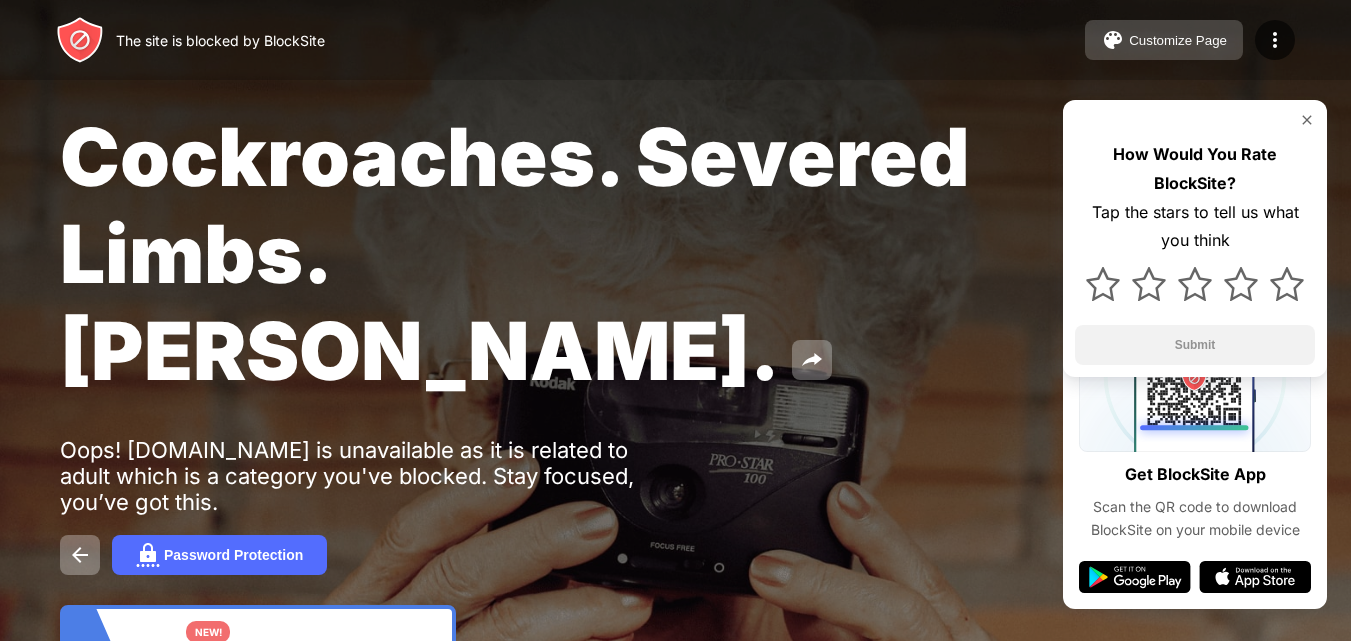 click on "Customize Page" at bounding box center [1178, 40] 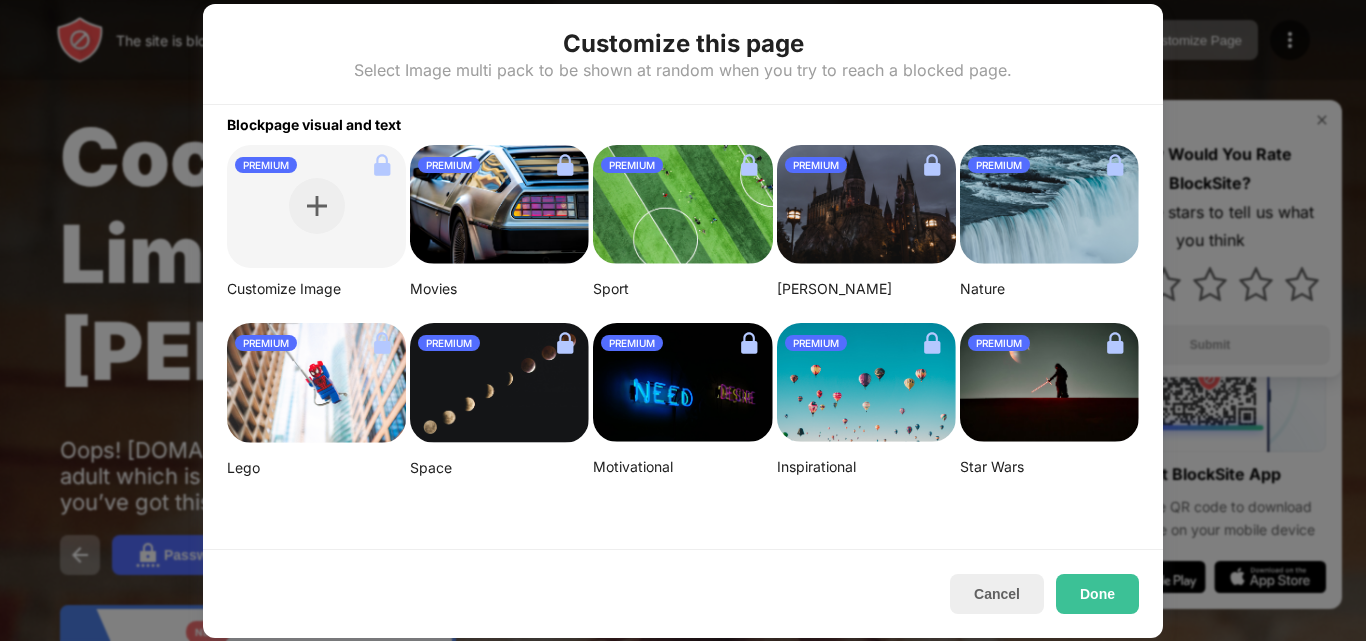 click at bounding box center [683, 320] 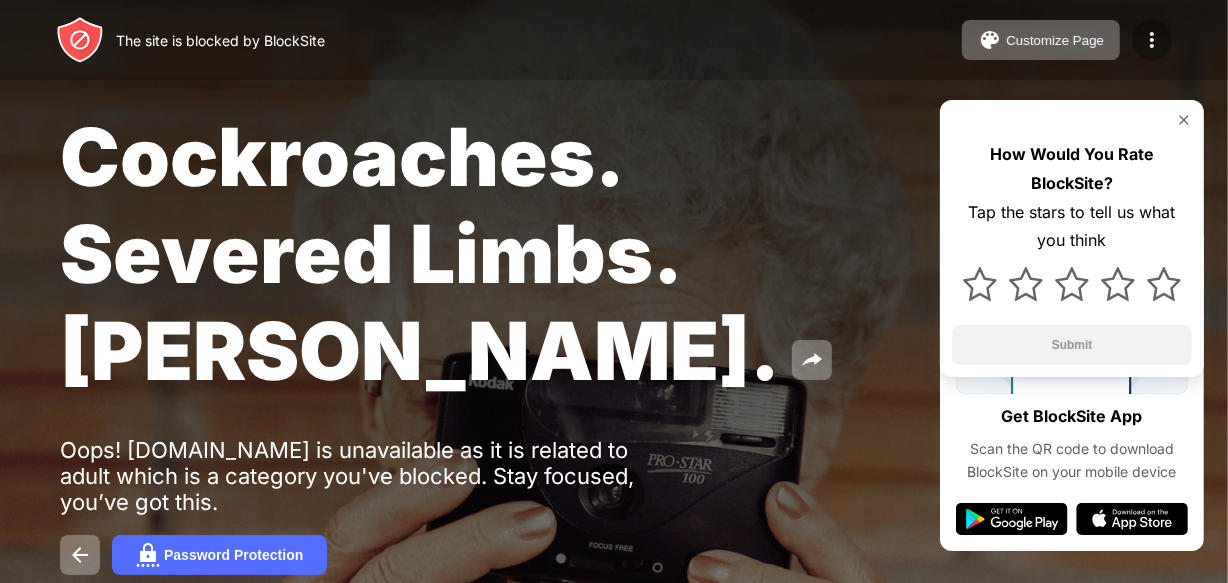 click at bounding box center [1152, 40] 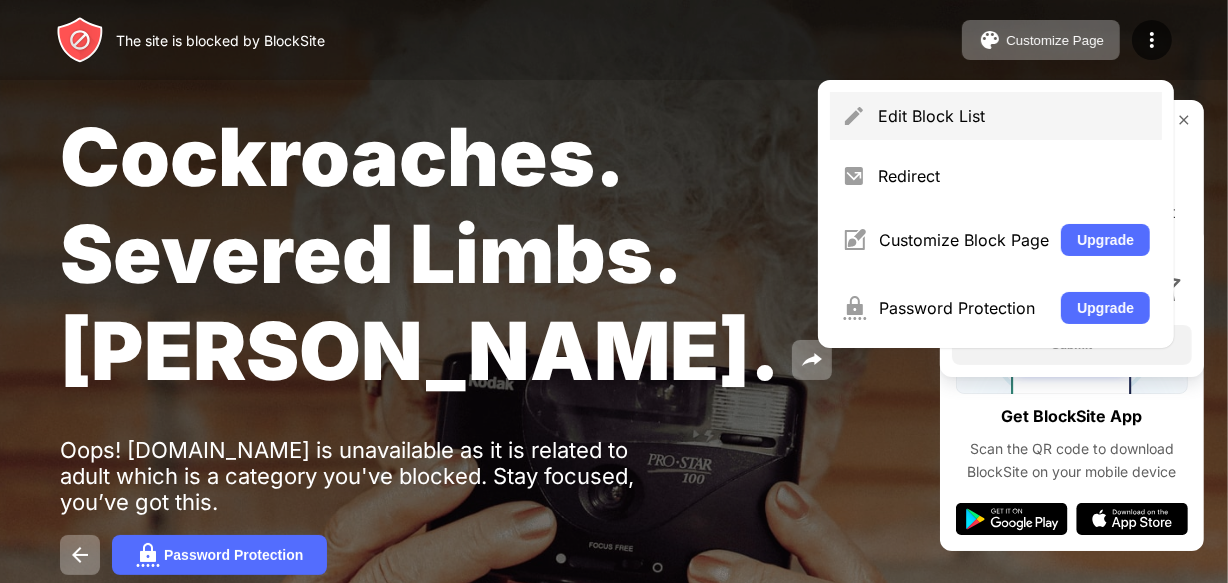 click on "Edit Block List" at bounding box center (996, 116) 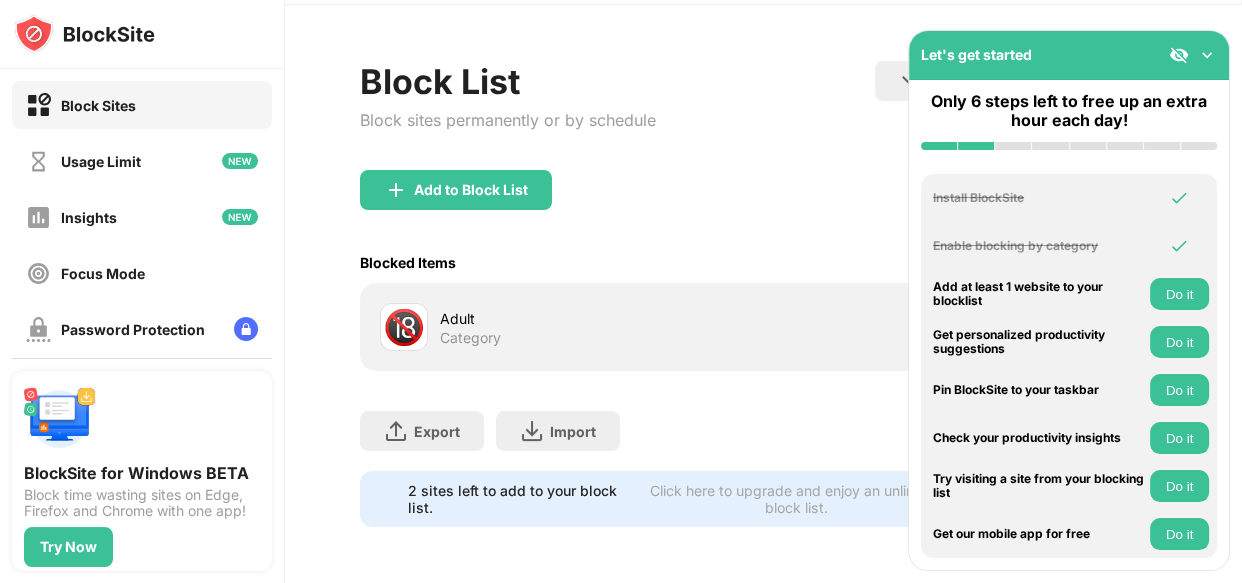 scroll, scrollTop: 77, scrollLeft: 0, axis: vertical 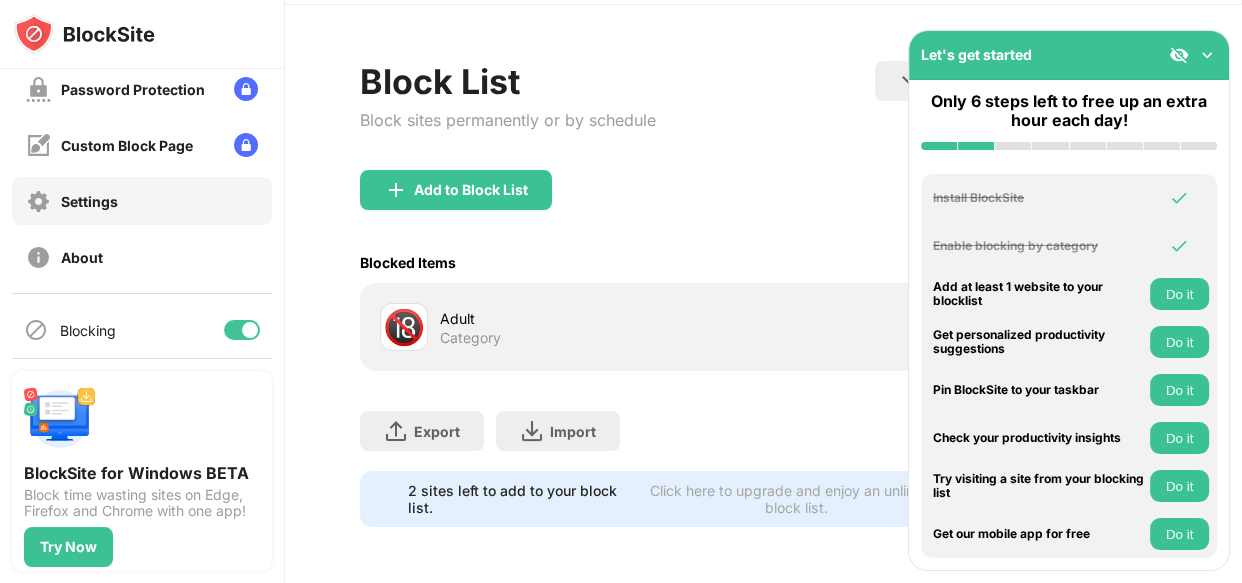 click on "Settings" at bounding box center (142, 201) 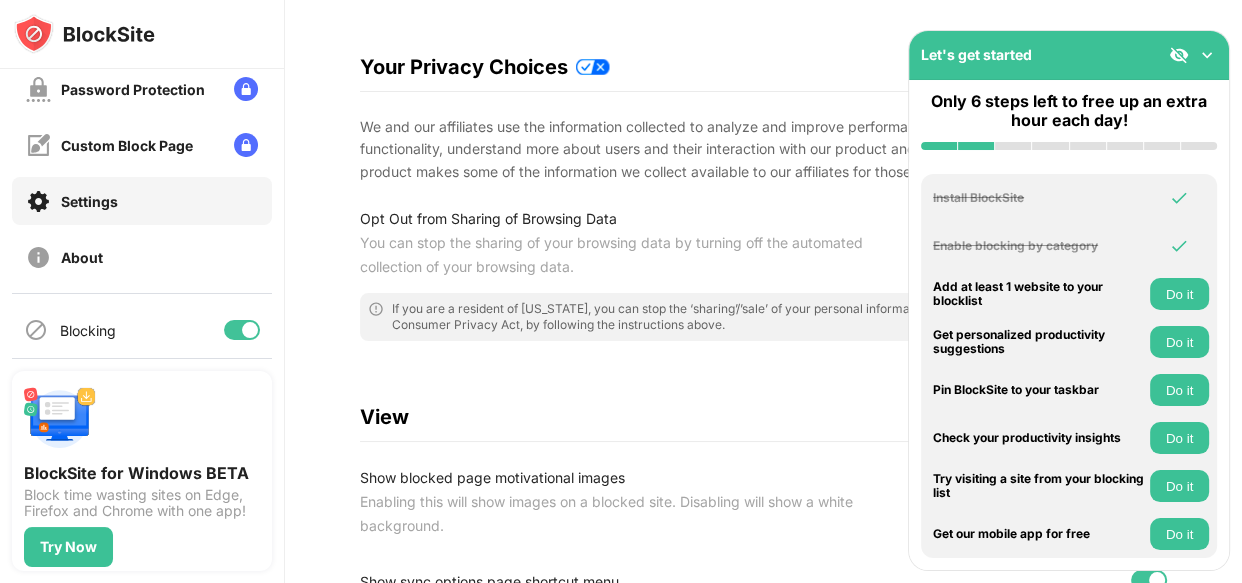 scroll, scrollTop: 176, scrollLeft: 0, axis: vertical 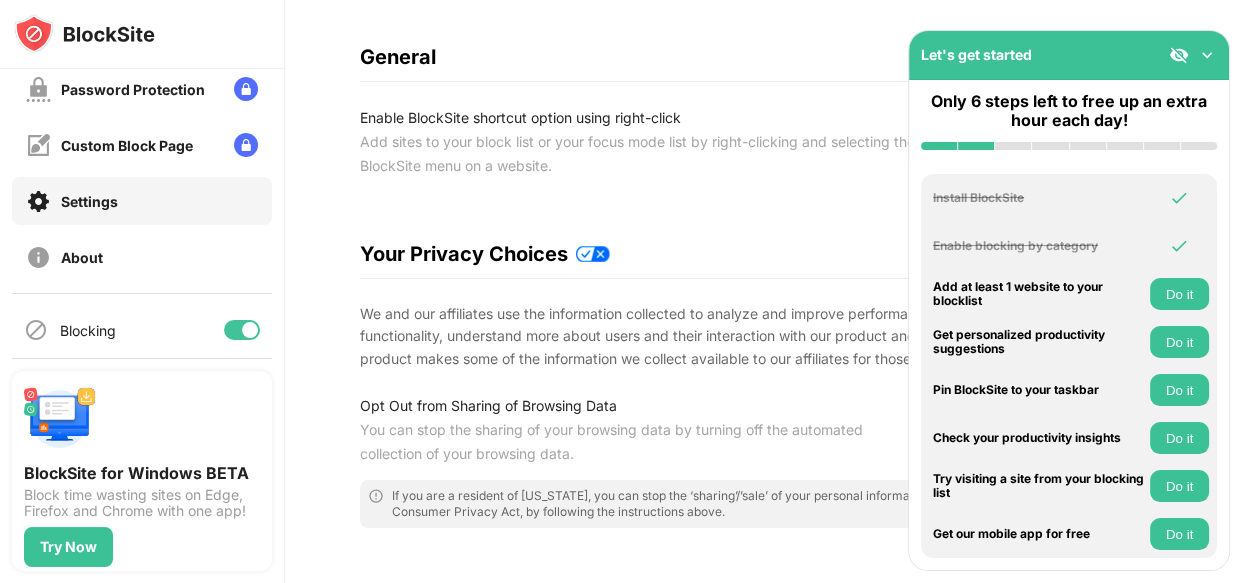 drag, startPoint x: 1240, startPoint y: 110, endPoint x: 1240, endPoint y: 142, distance: 32 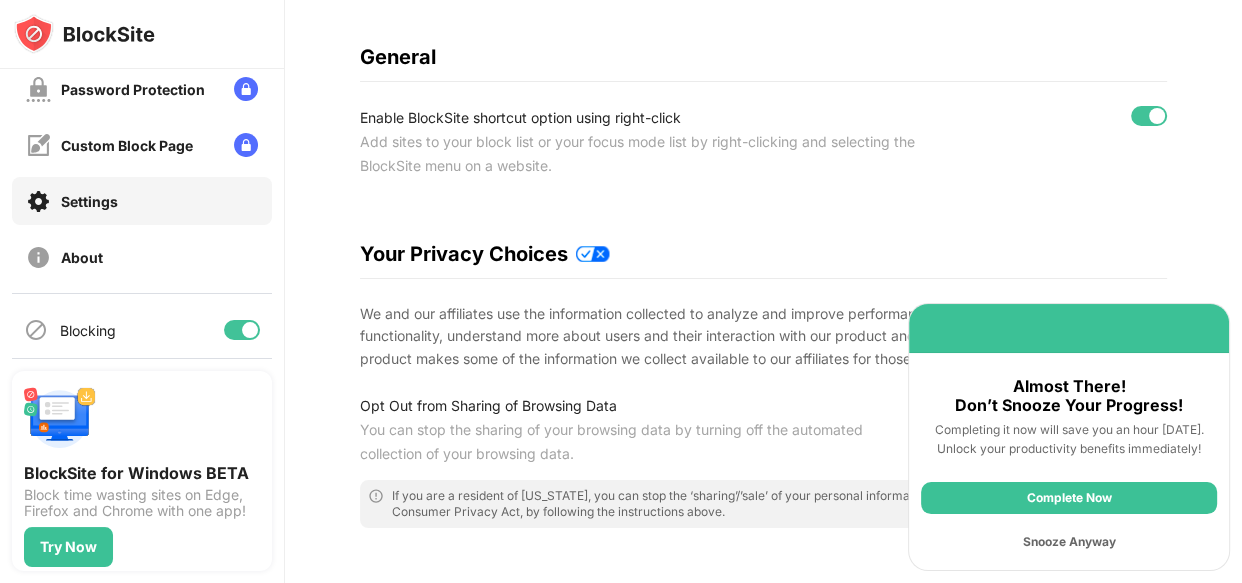 click on "Complete Now" at bounding box center (1069, 498) 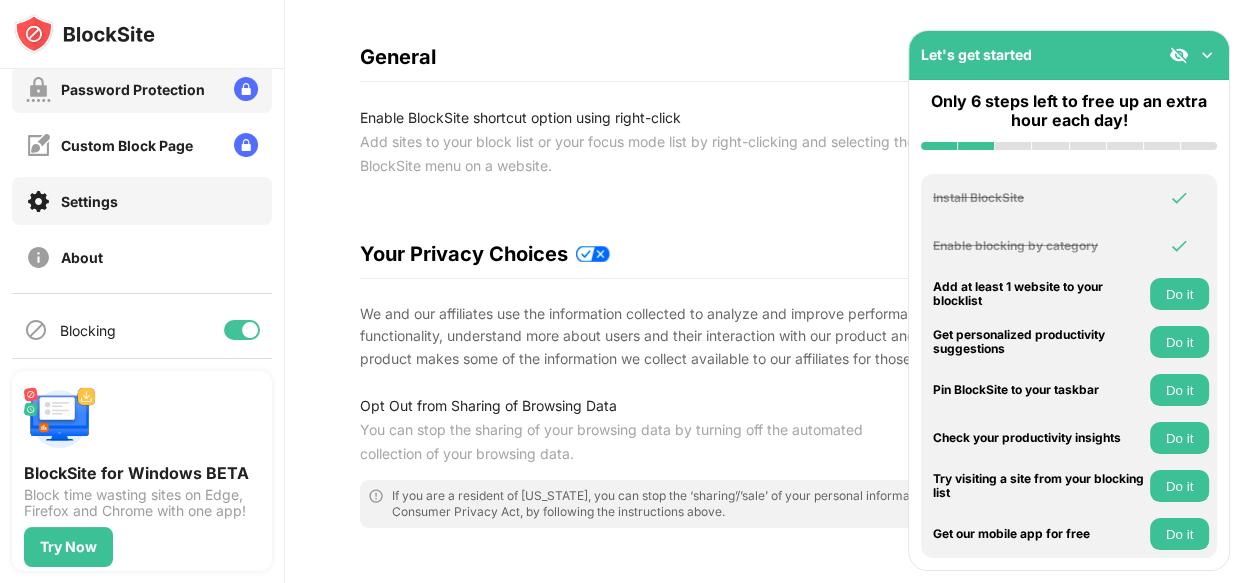 click on "Password Protection" at bounding box center (133, 89) 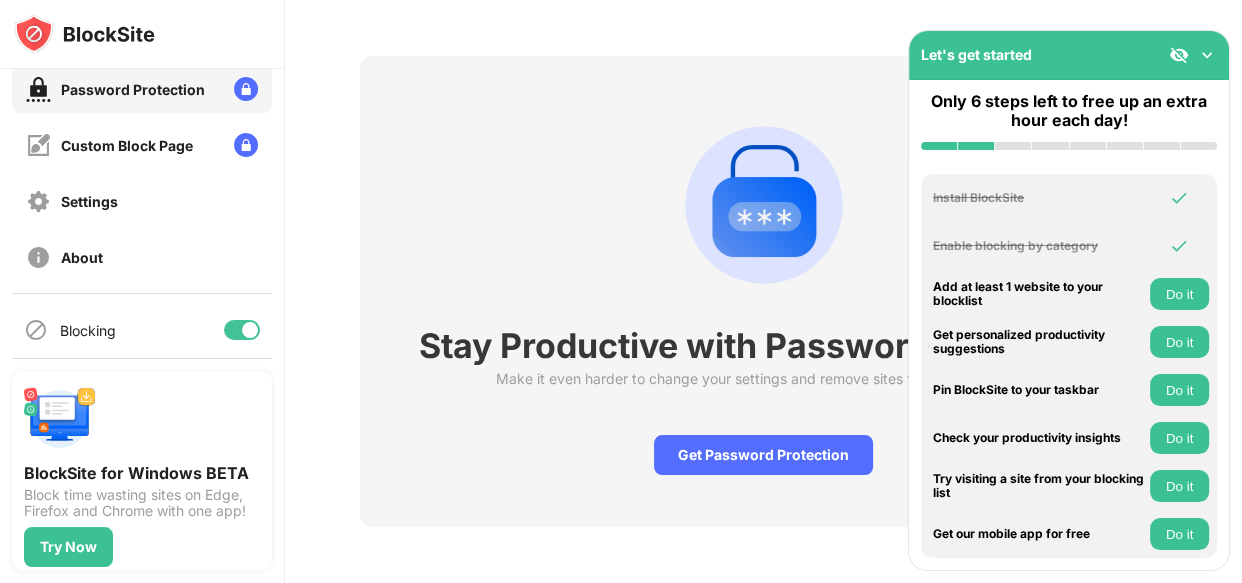 scroll, scrollTop: 82, scrollLeft: 0, axis: vertical 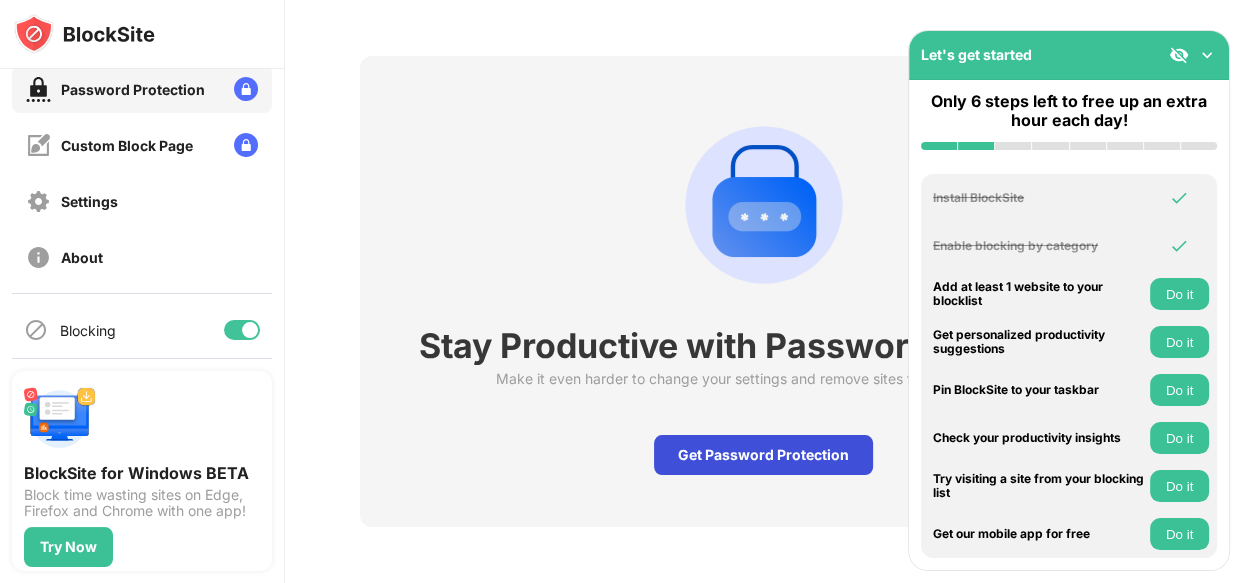 click on "Get Password Protection" at bounding box center (763, 455) 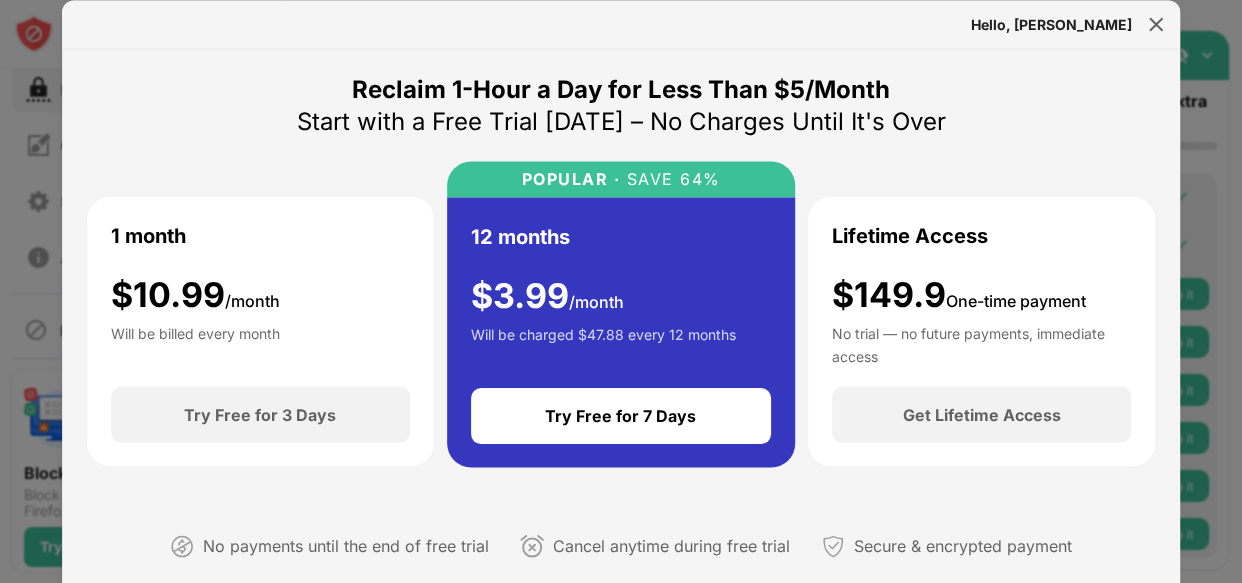 click on "1 month $ 10.99  /month Will be billed every month Try Free for 3 Days POPULAR ·   SAVE 64% 12 months $ 3.99  /month Will be charged $47.88 every 12 months Try Free for 7 Days Lifetime Access $149.9  One-time payment No trial — no future payments, immediate access Get Lifetime Access" at bounding box center (621, 314) 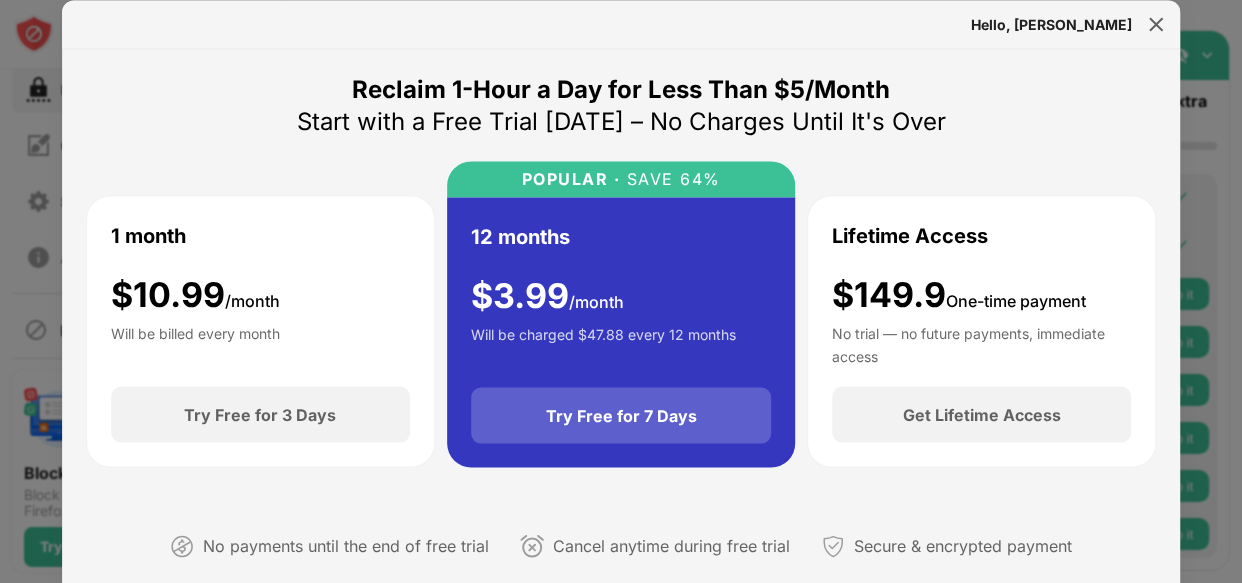 click on "Try Free for 7 Days" at bounding box center (621, 416) 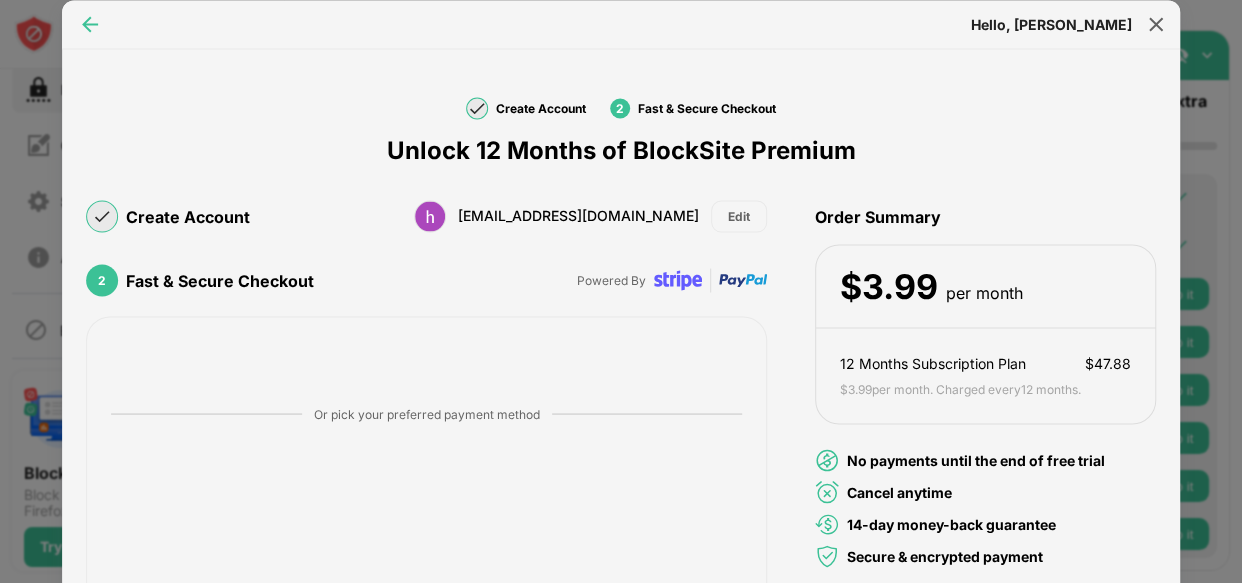 click at bounding box center [90, 24] 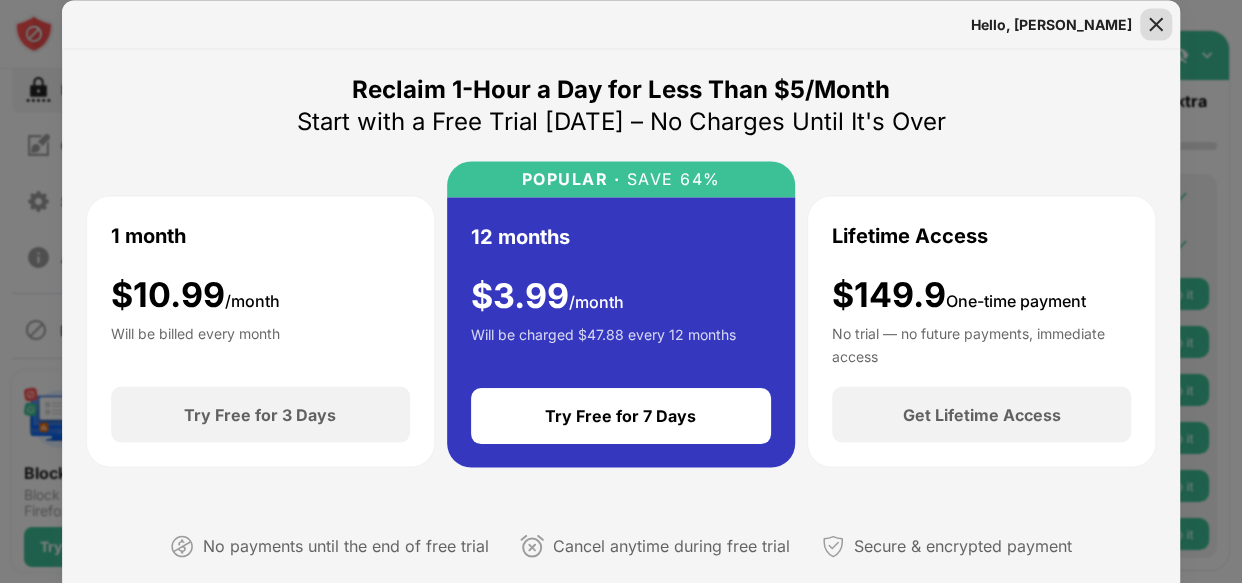 click at bounding box center [1156, 24] 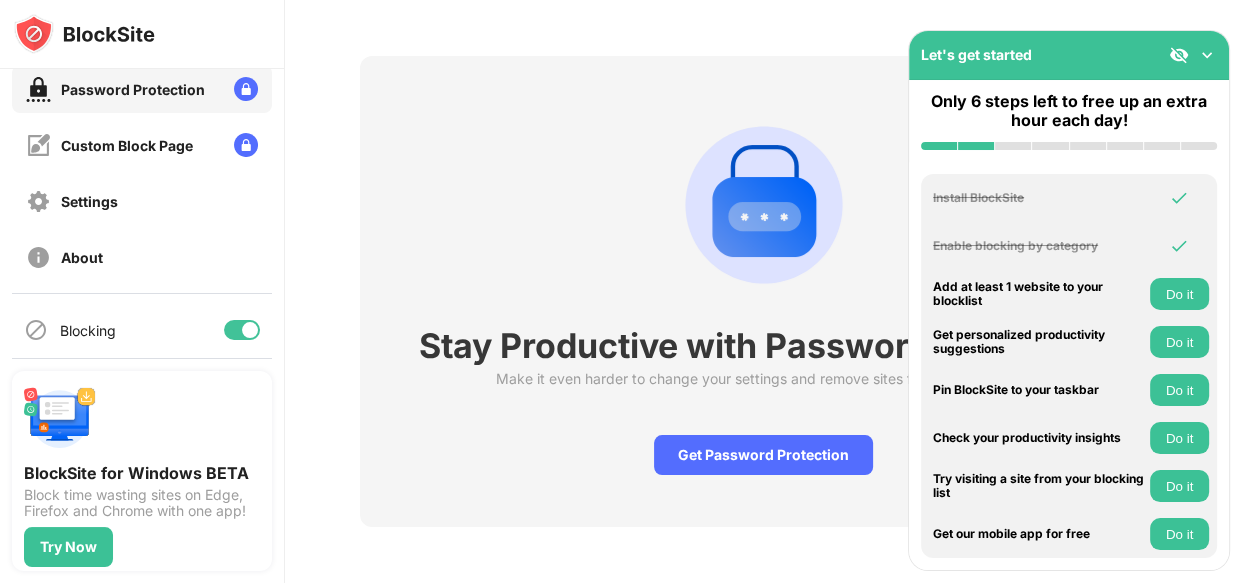 click at bounding box center [242, 330] 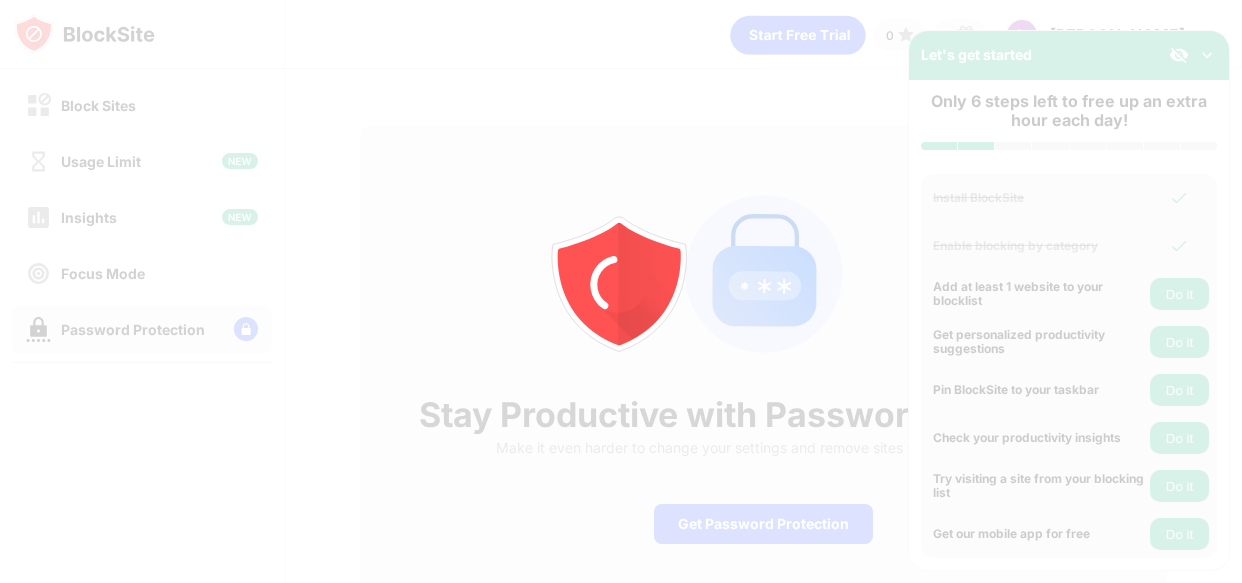 scroll, scrollTop: 0, scrollLeft: 0, axis: both 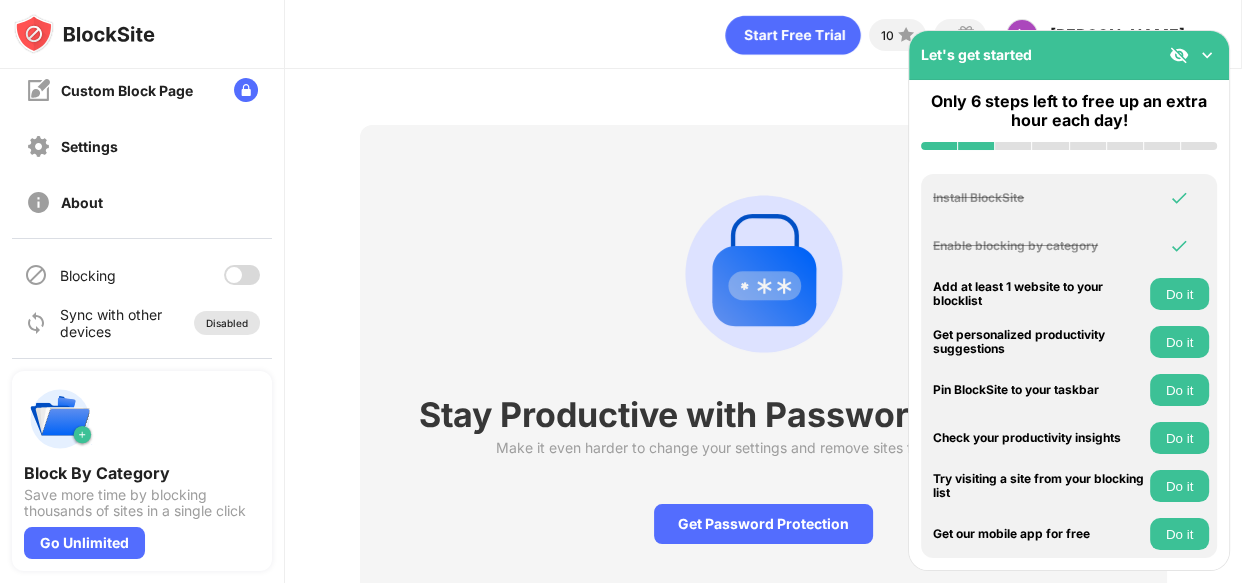 click on "Disabled" at bounding box center [227, 323] 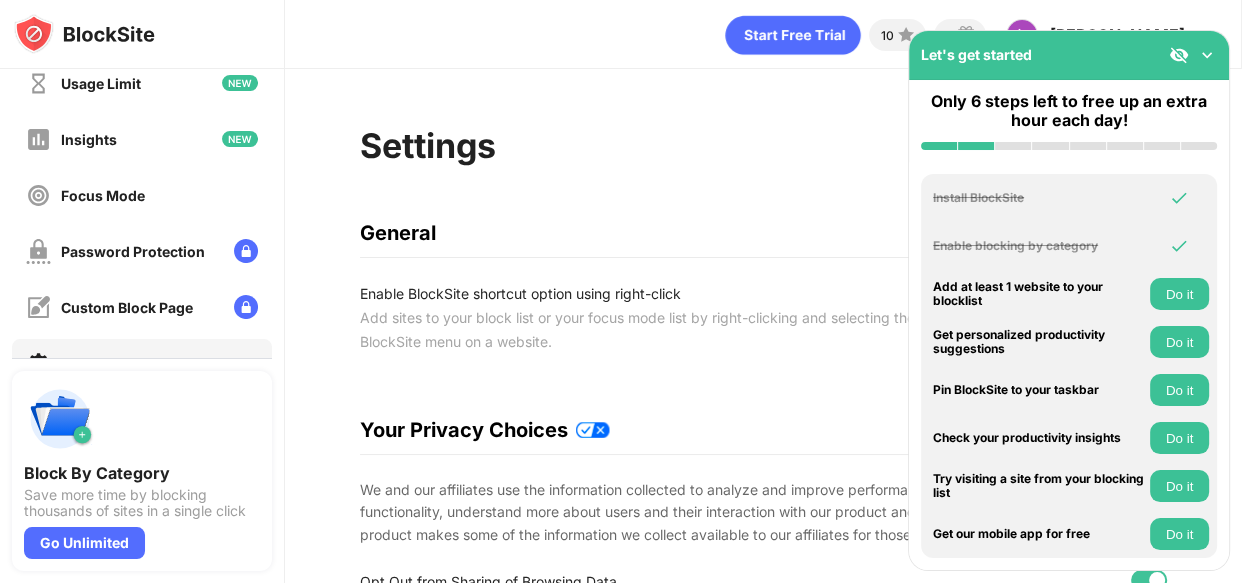 scroll, scrollTop: 84, scrollLeft: 0, axis: vertical 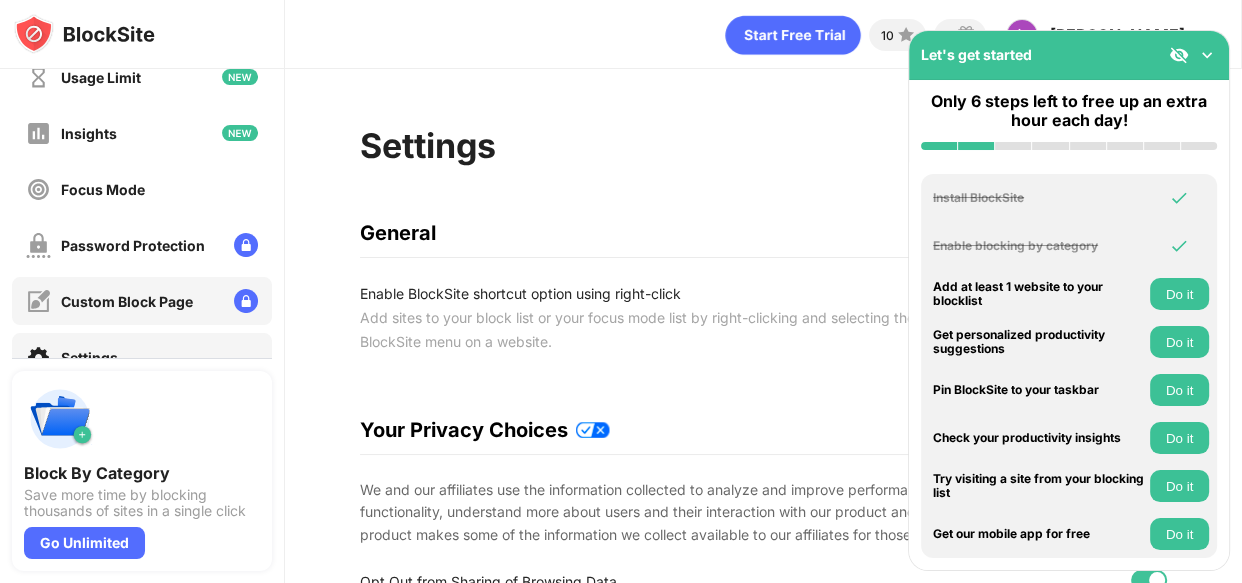 click on "Custom Block Page" at bounding box center [127, 301] 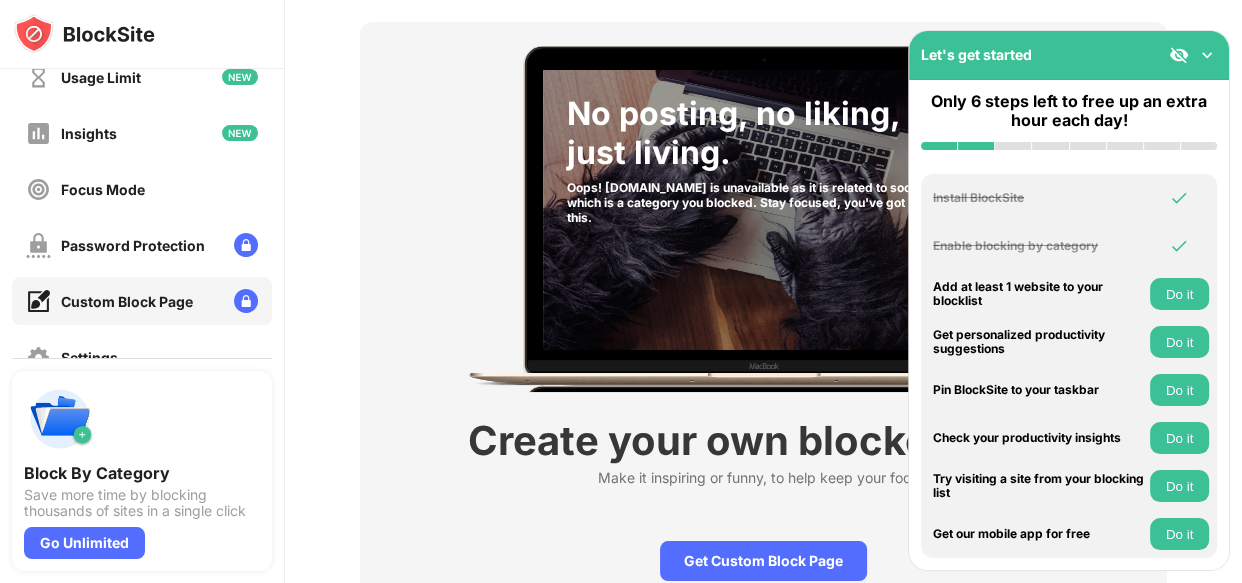 scroll, scrollTop: 207, scrollLeft: 0, axis: vertical 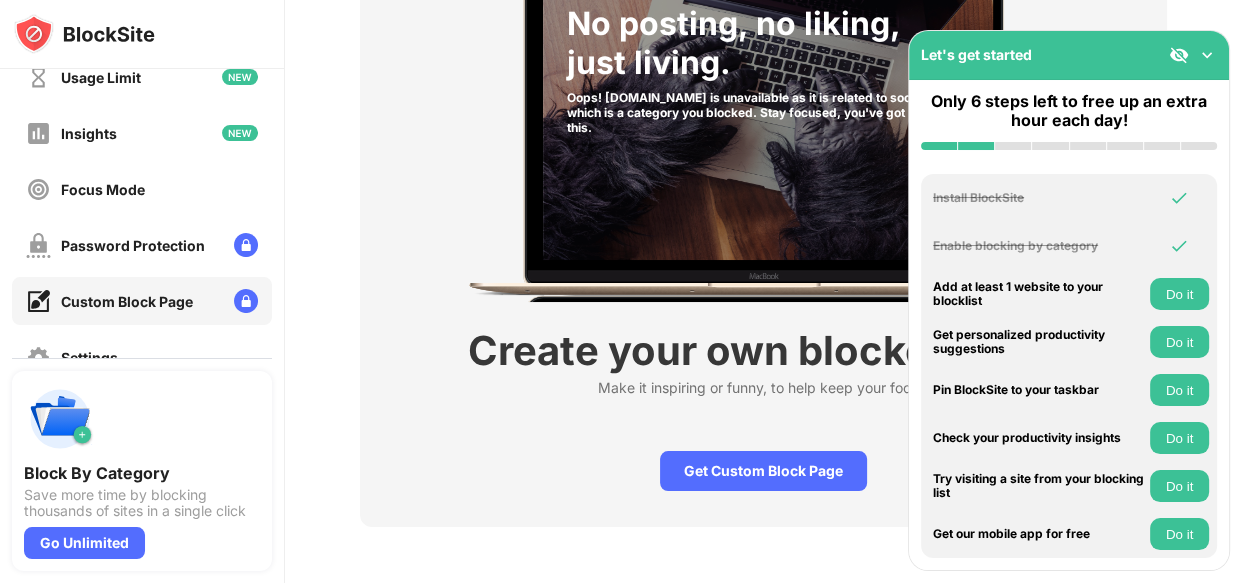drag, startPoint x: 1240, startPoint y: 163, endPoint x: 1240, endPoint y: 389, distance: 226 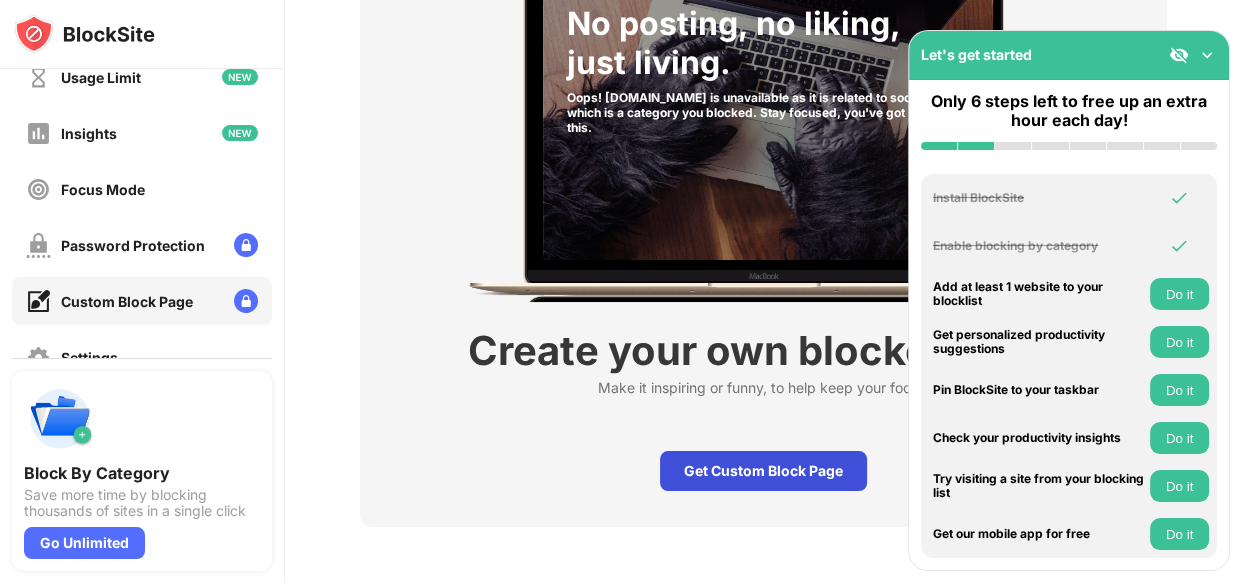 click on "Get Custom Block Page" at bounding box center [763, 471] 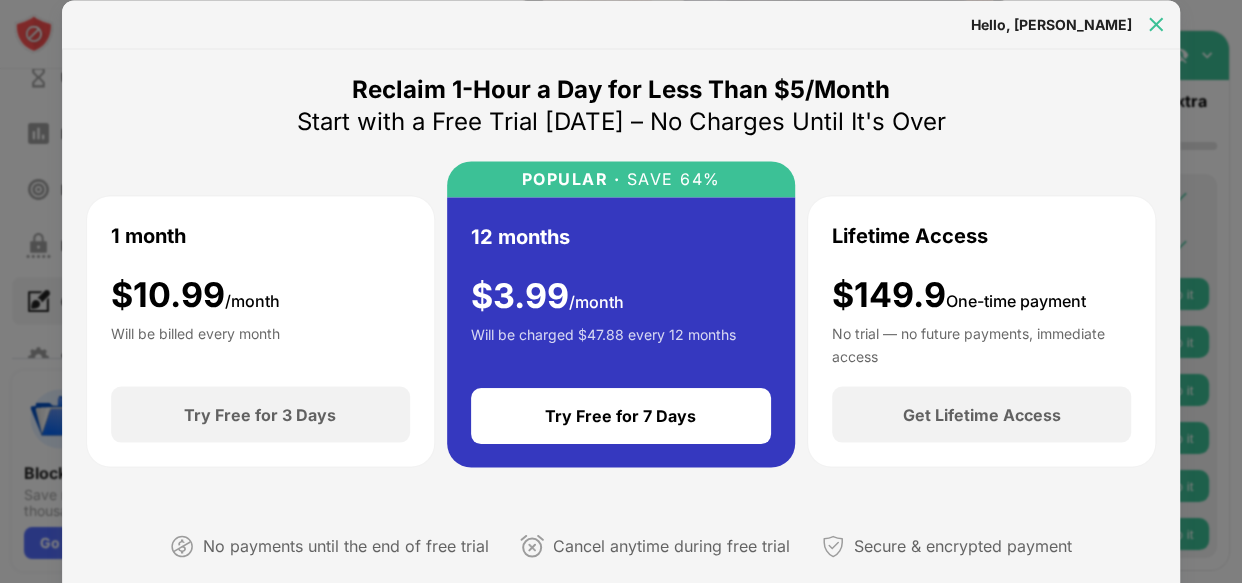 click at bounding box center (1156, 24) 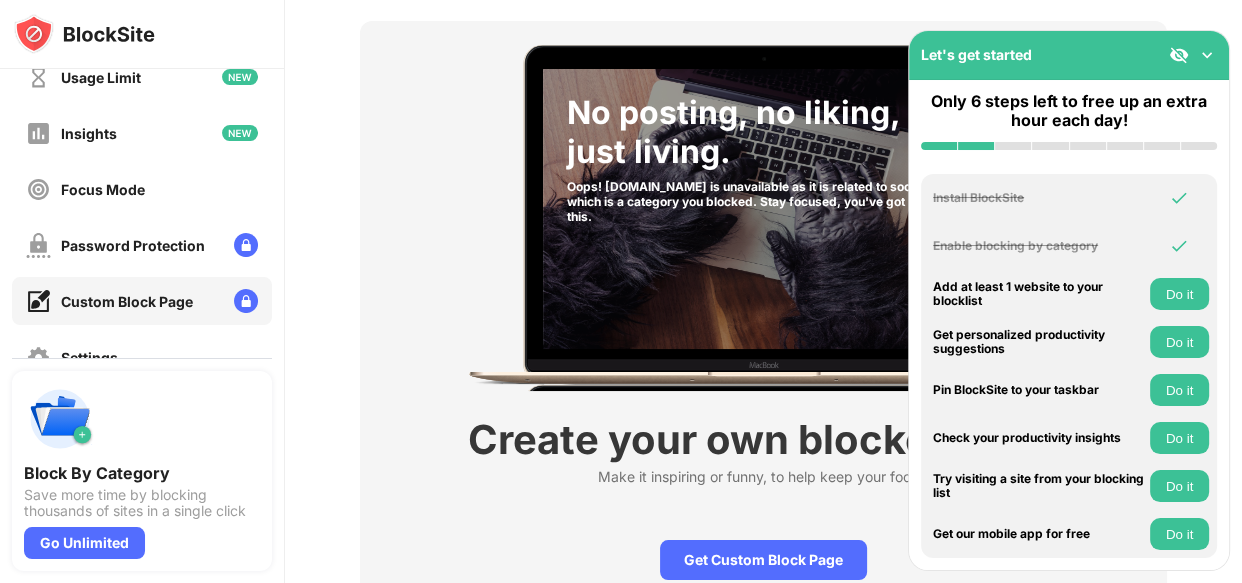 scroll, scrollTop: 39, scrollLeft: 0, axis: vertical 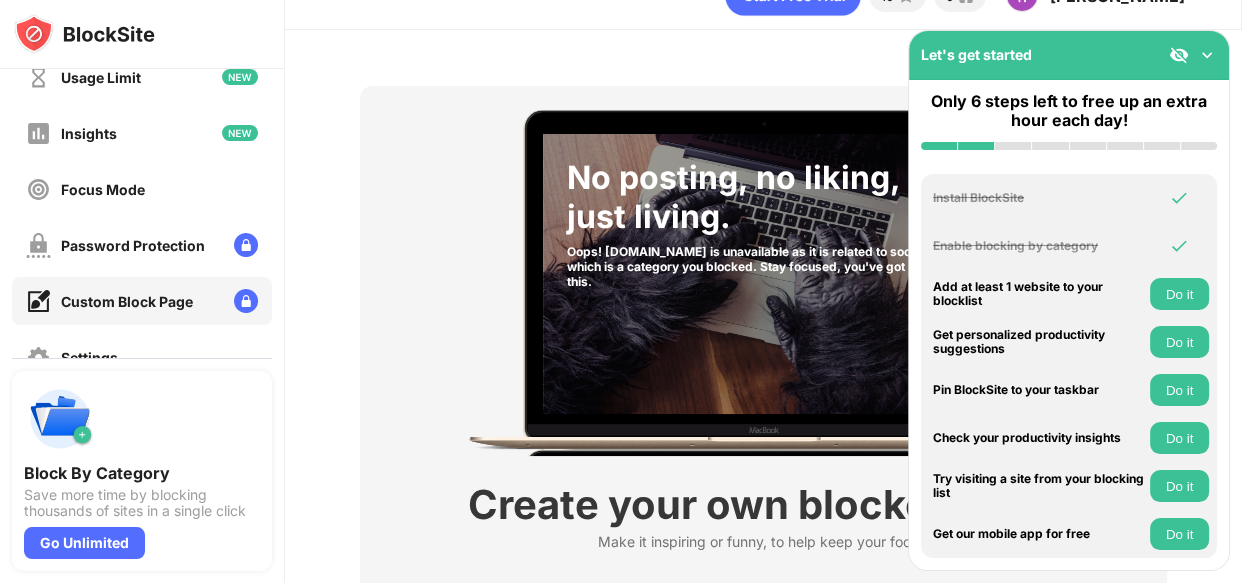 drag, startPoint x: 1240, startPoint y: 270, endPoint x: 1219, endPoint y: 153, distance: 118.869675 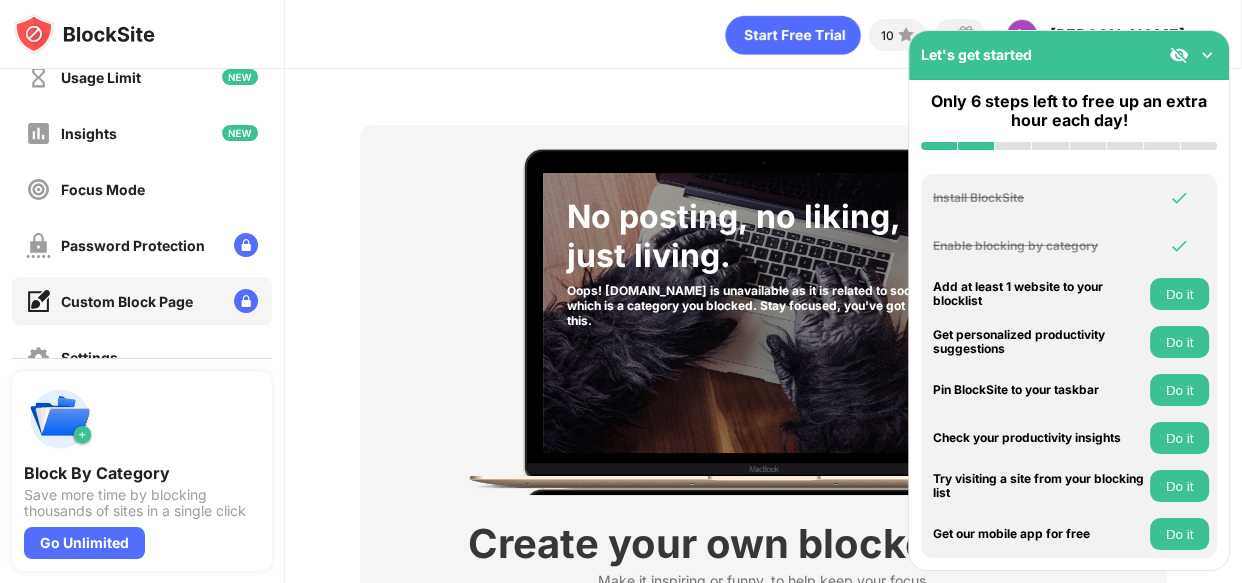 drag, startPoint x: 1240, startPoint y: 157, endPoint x: 1220, endPoint y: 109, distance: 52 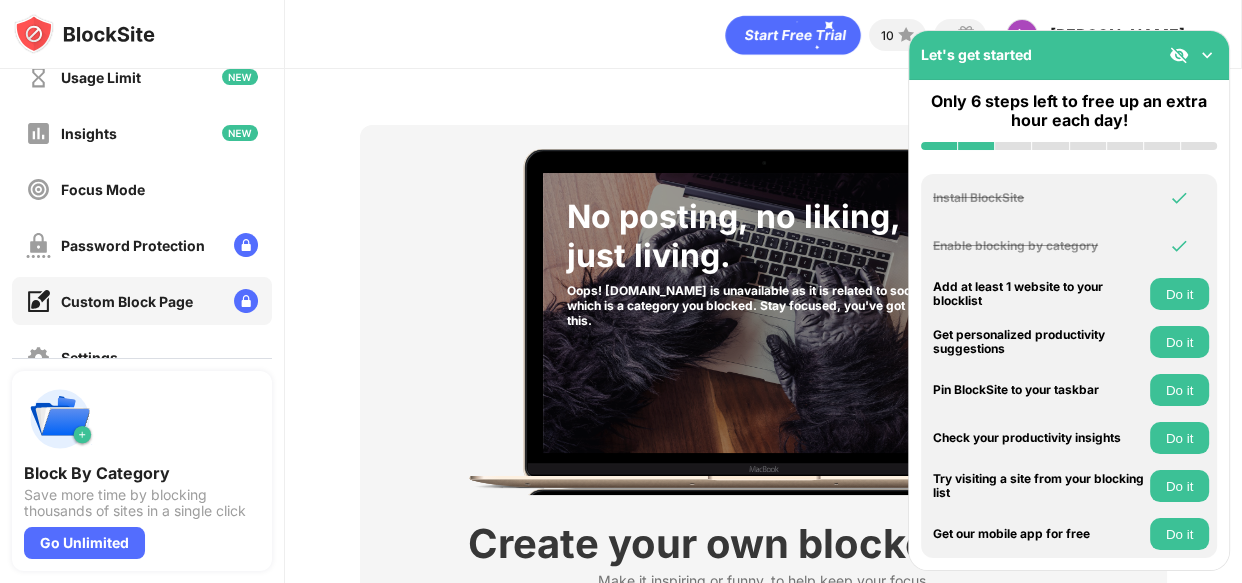 click at bounding box center (1179, 55) 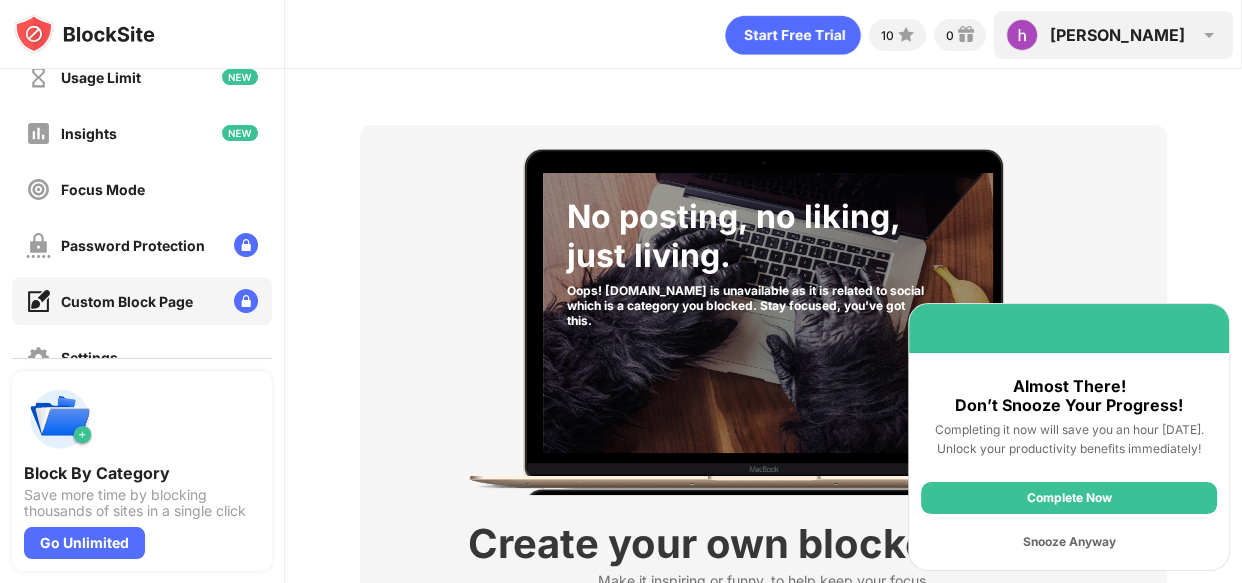 click on "hamza hamza ali hamza ali View Account Insights Premium Rewards Settings Support Log Out" at bounding box center (1113, 35) 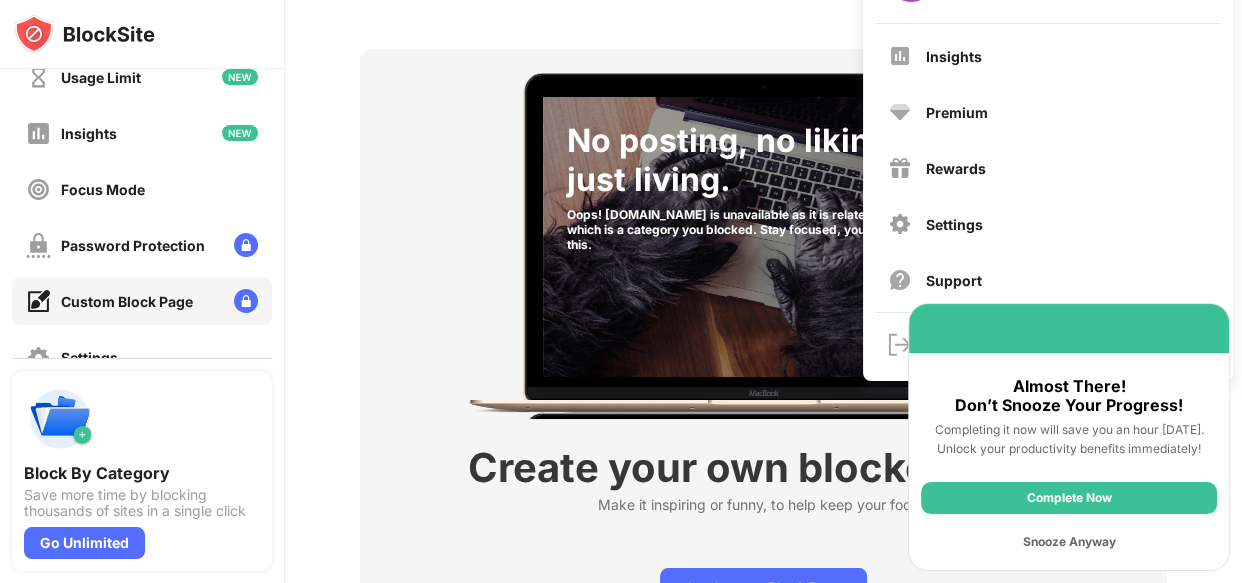 scroll, scrollTop: 0, scrollLeft: 0, axis: both 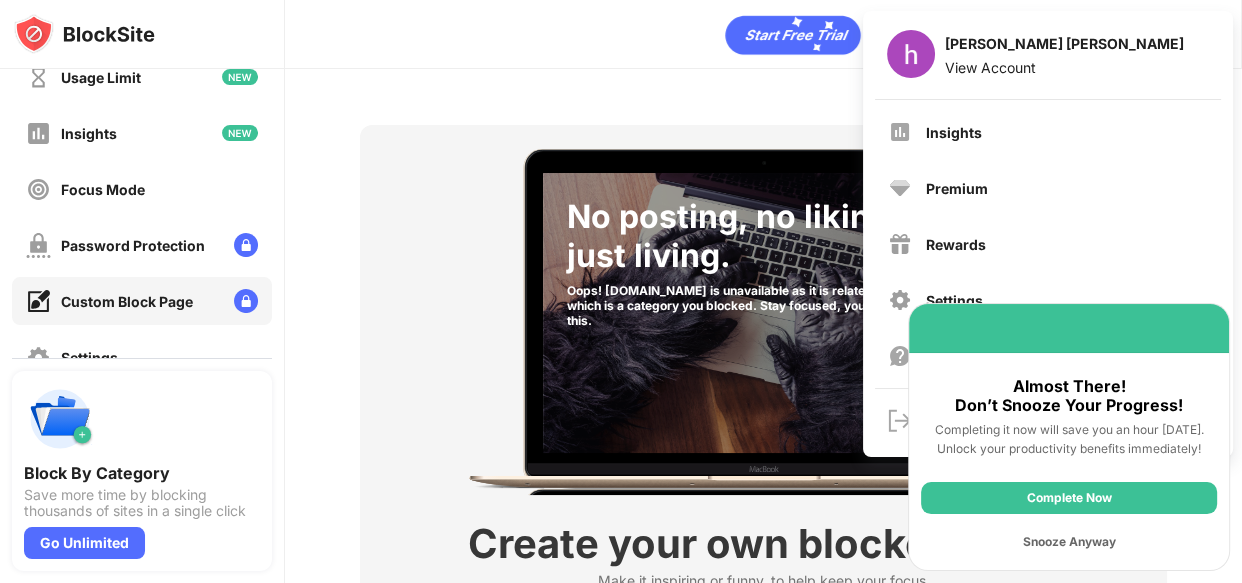 click on "No posting, no liking, just living. Oops! site.com is unavailable as it is related to social which is a category you blocked. Stay focused, you've got this. Create your own blocked page Make it inspiring or funny, to help keep your focus. Get Custom Block Page" at bounding box center [763, 422] 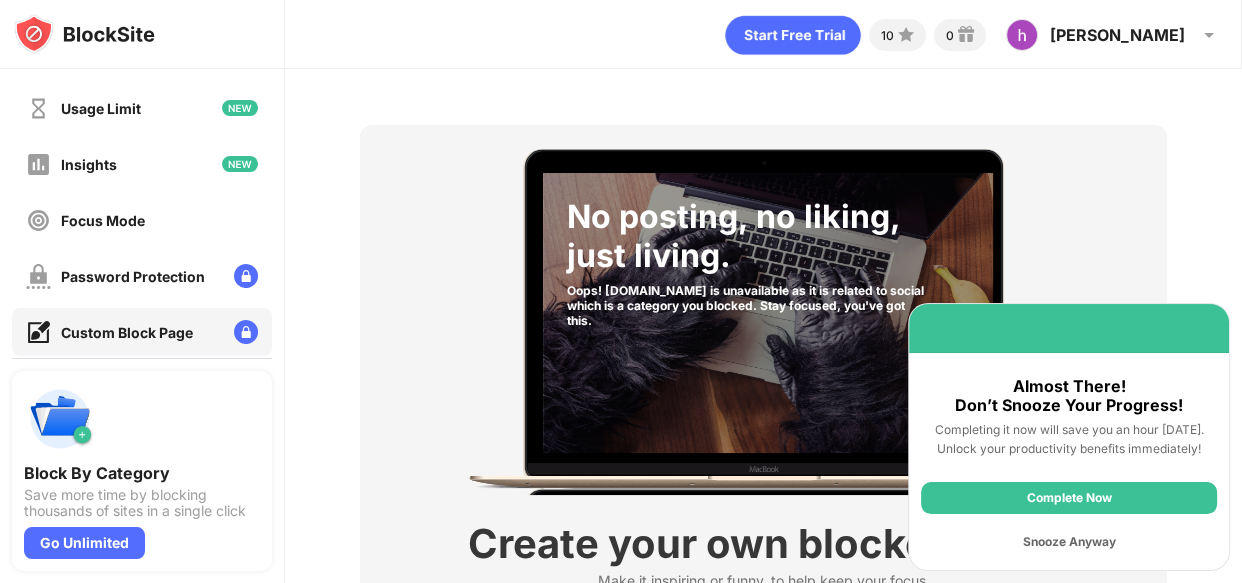 scroll, scrollTop: 0, scrollLeft: 0, axis: both 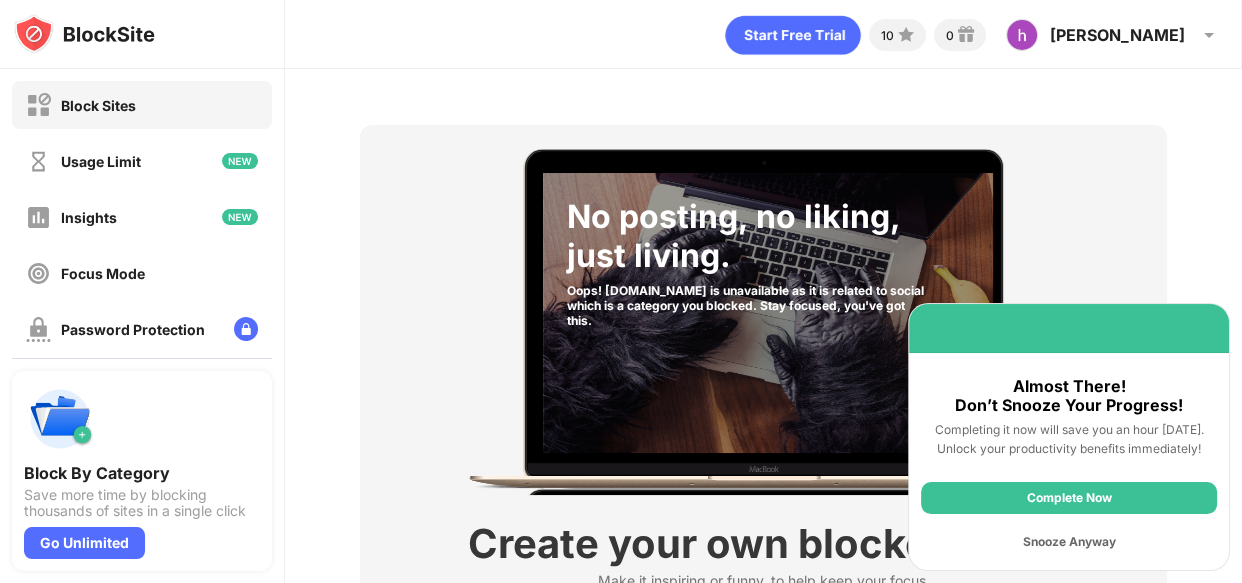 click on "Block Sites" at bounding box center [142, 105] 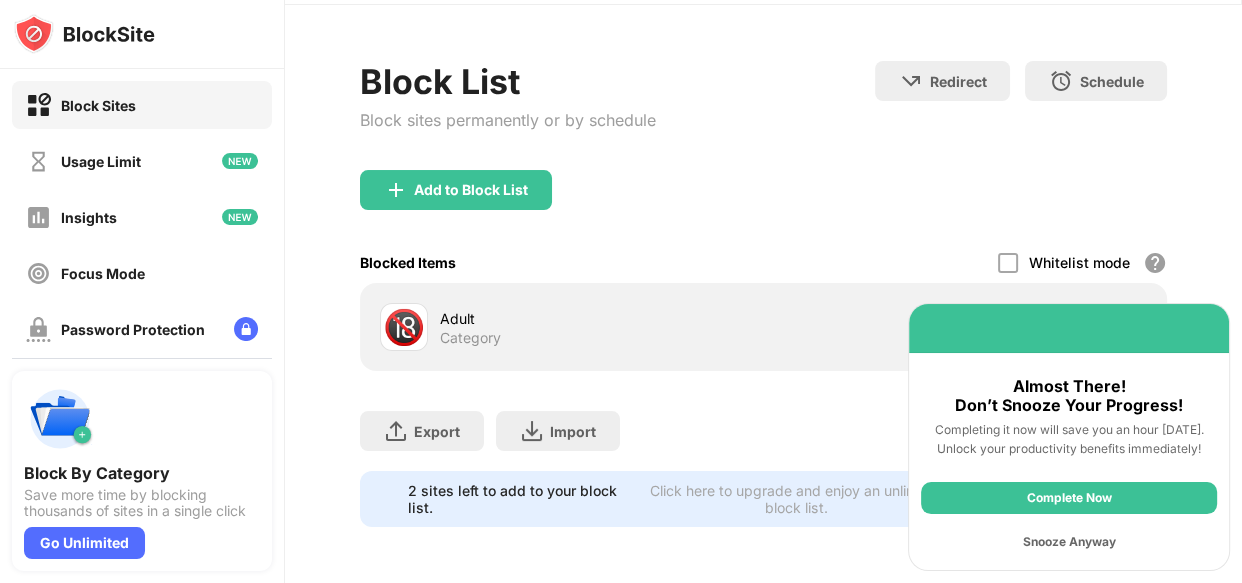 scroll, scrollTop: 77, scrollLeft: 0, axis: vertical 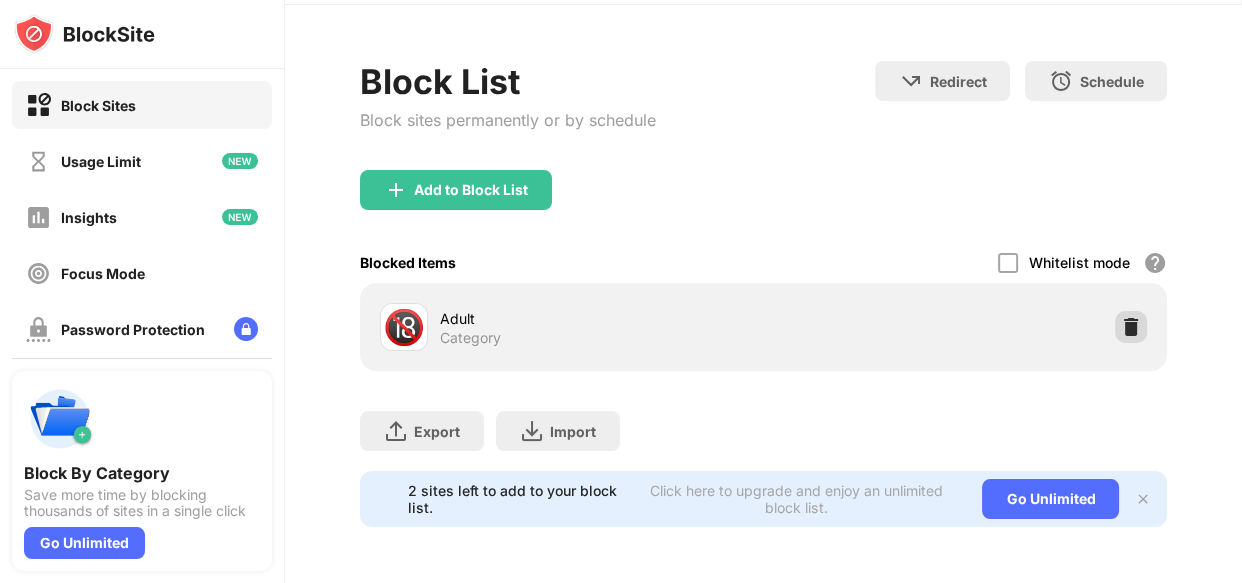 click at bounding box center [1131, 327] 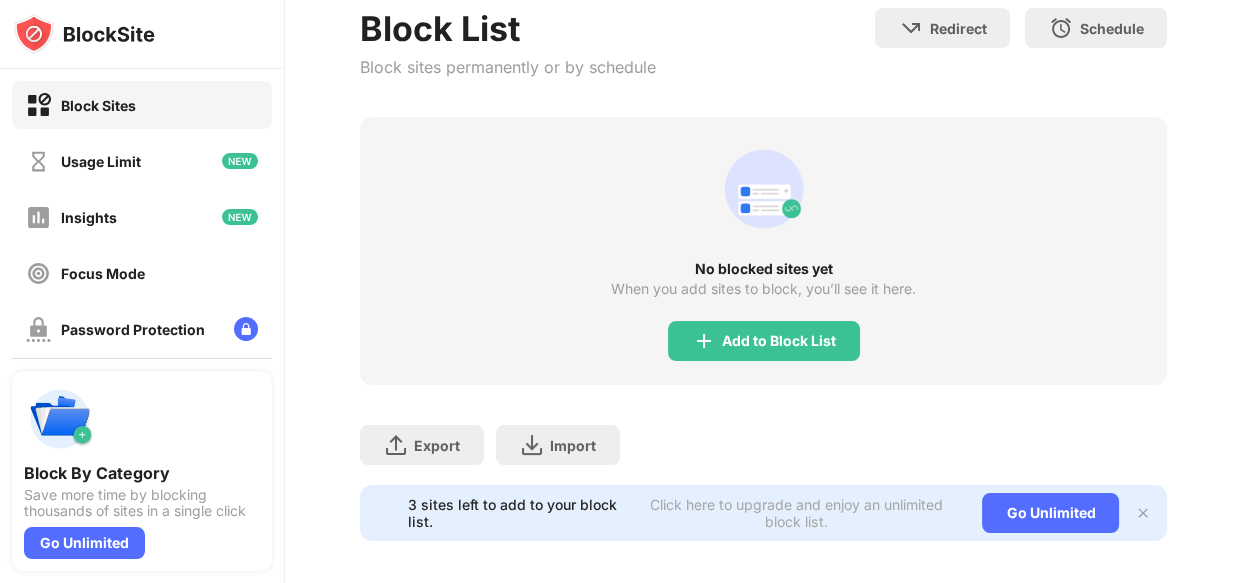 scroll, scrollTop: 143, scrollLeft: 0, axis: vertical 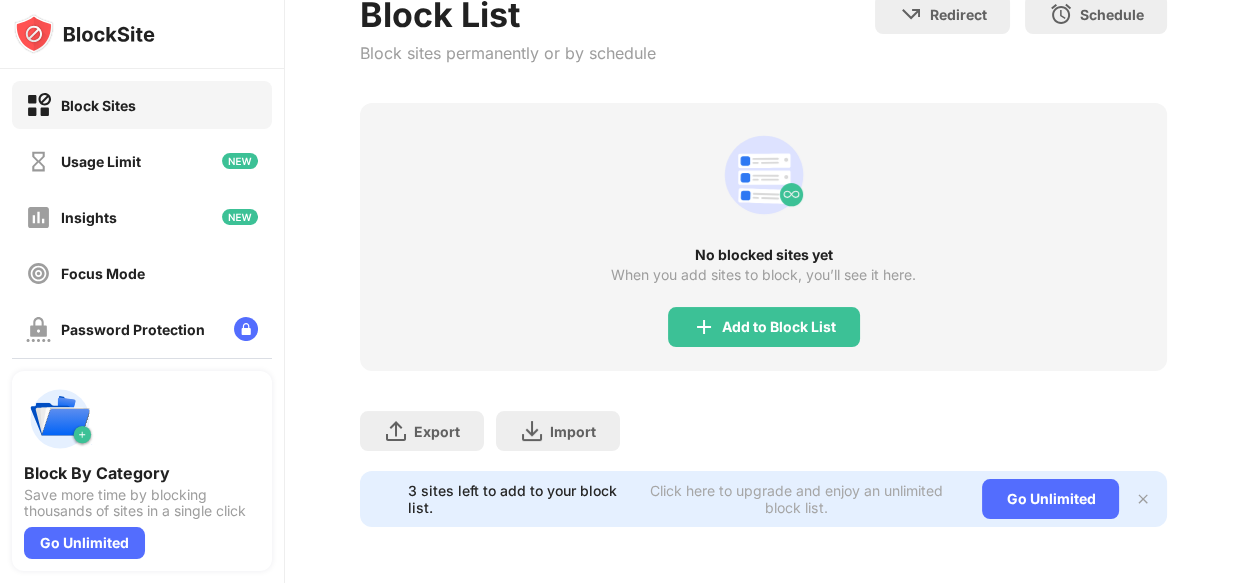 drag, startPoint x: 1240, startPoint y: 99, endPoint x: 1240, endPoint y: 256, distance: 157 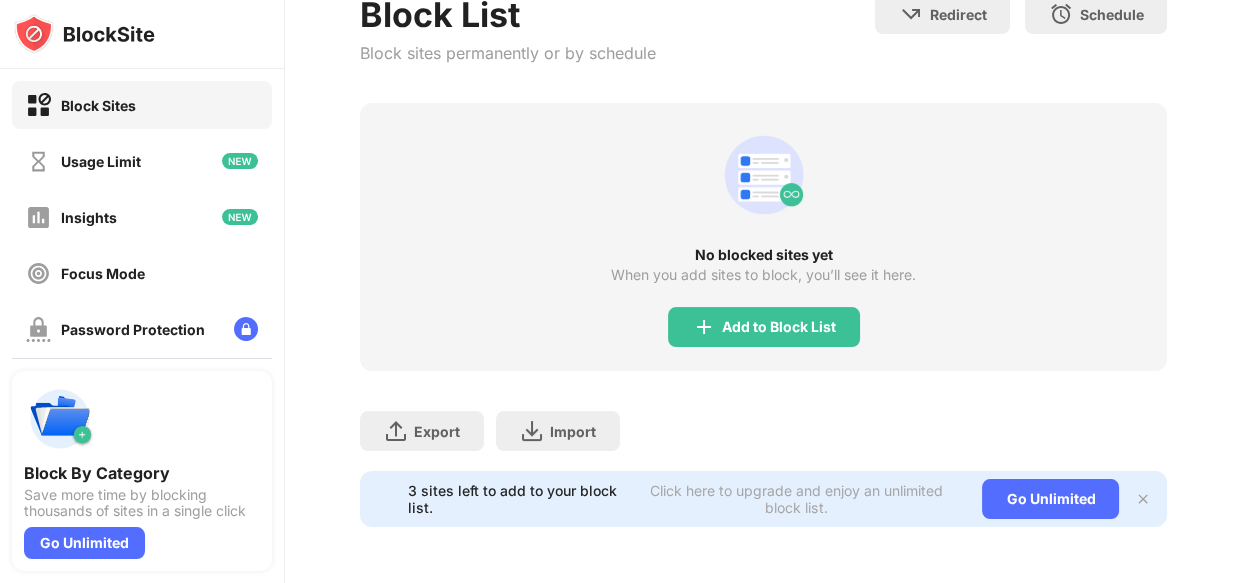 click on "3 sites left to add to your block list. Click here to upgrade and enjoy an unlimited block list. Go Unlimited" at bounding box center (764, 499) 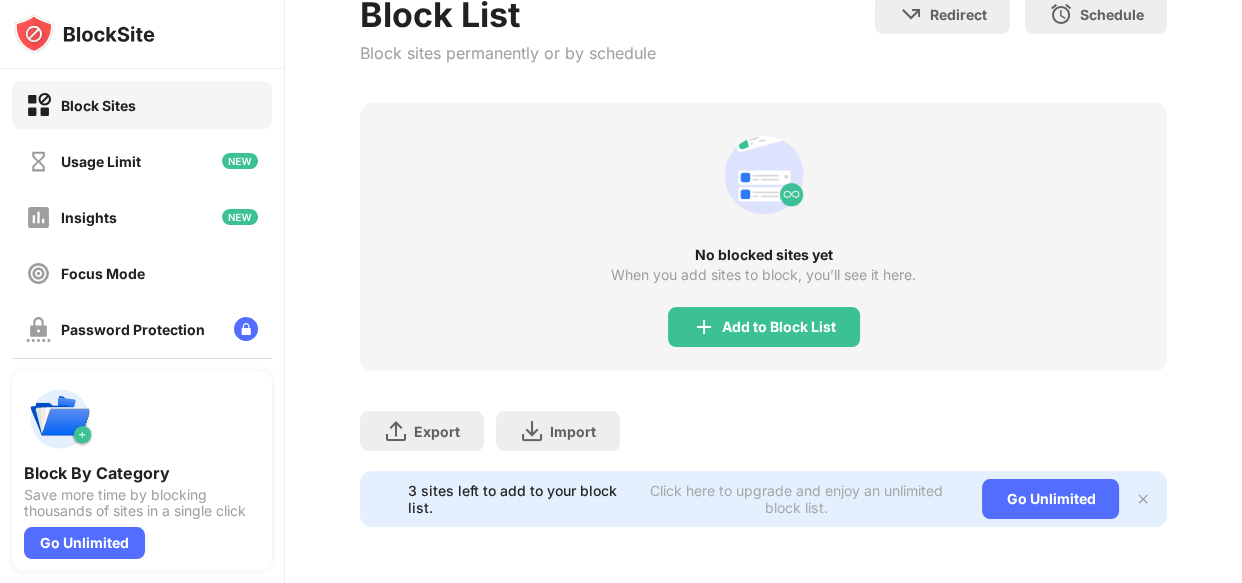 click at bounding box center (1143, 499) 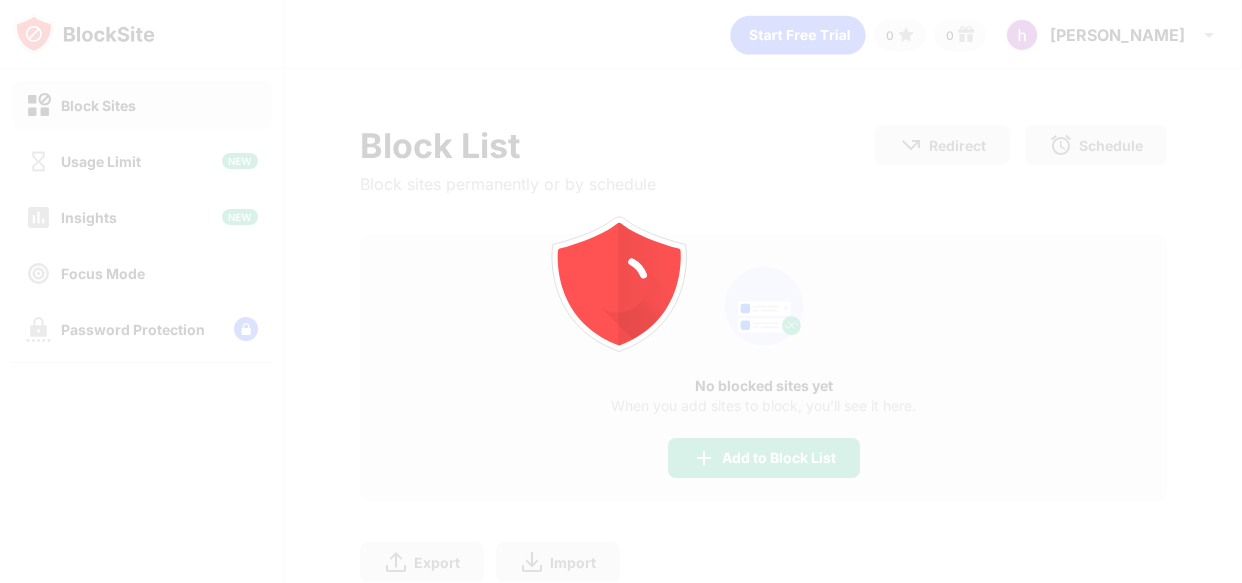 scroll, scrollTop: 0, scrollLeft: 0, axis: both 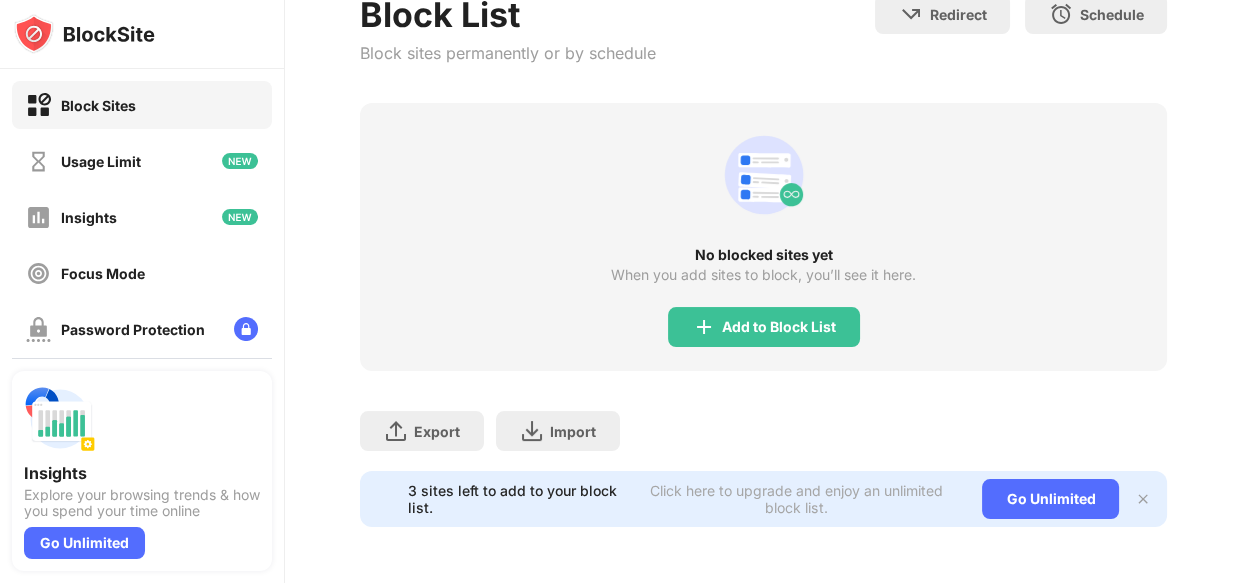 drag, startPoint x: 1240, startPoint y: 165, endPoint x: 1212, endPoint y: 371, distance: 207.89421 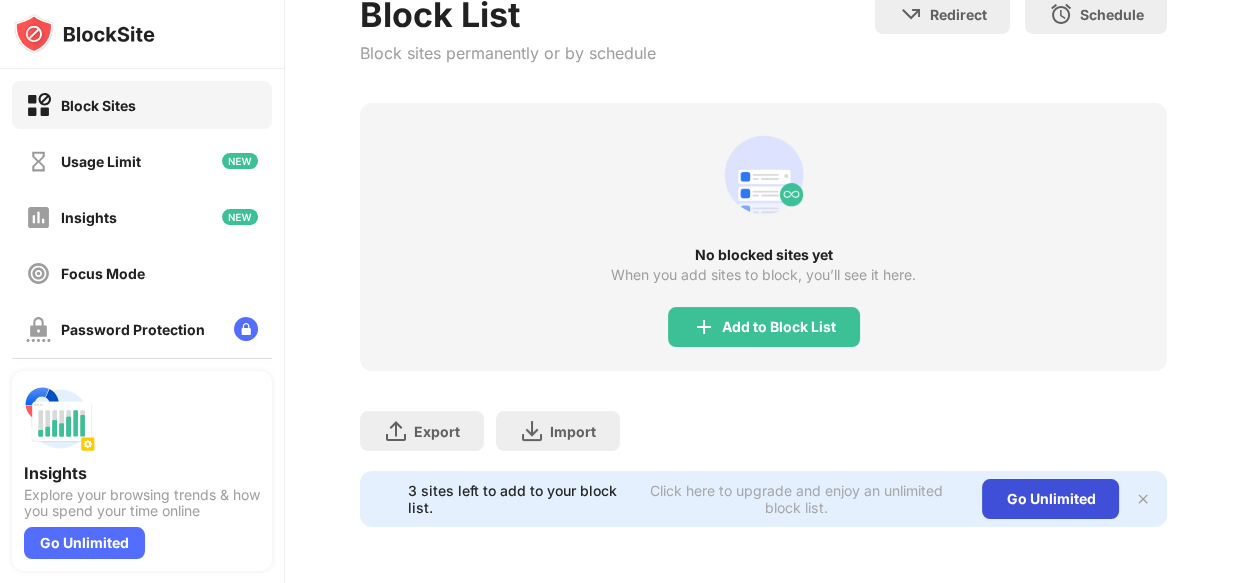 click on "Go Unlimited" at bounding box center (1050, 499) 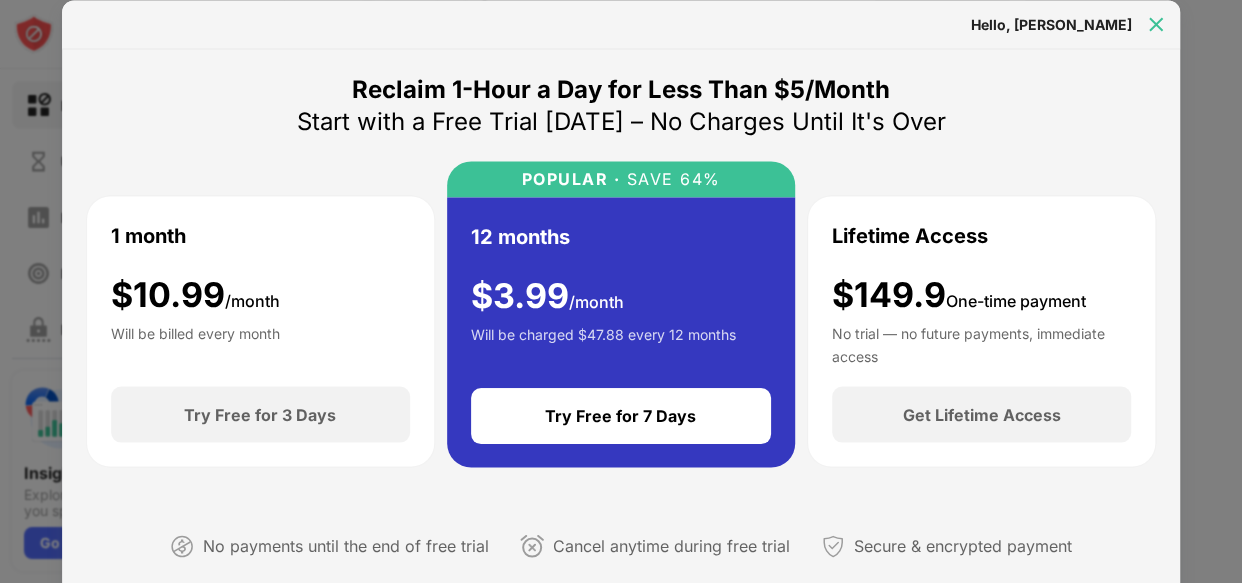 click at bounding box center [1156, 24] 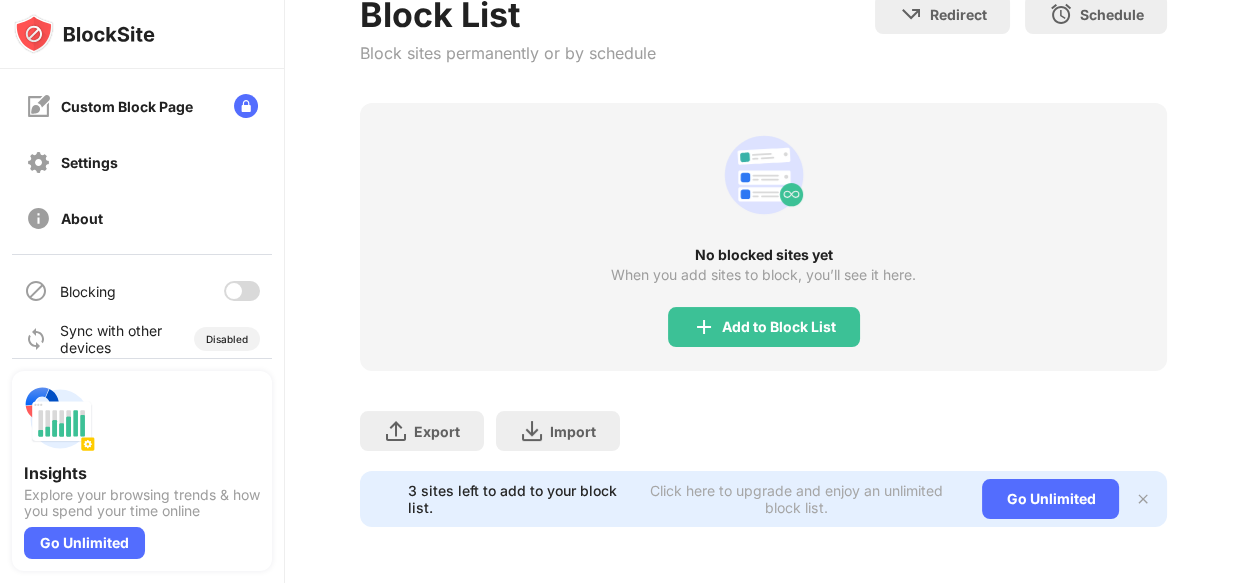 scroll, scrollTop: 295, scrollLeft: 0, axis: vertical 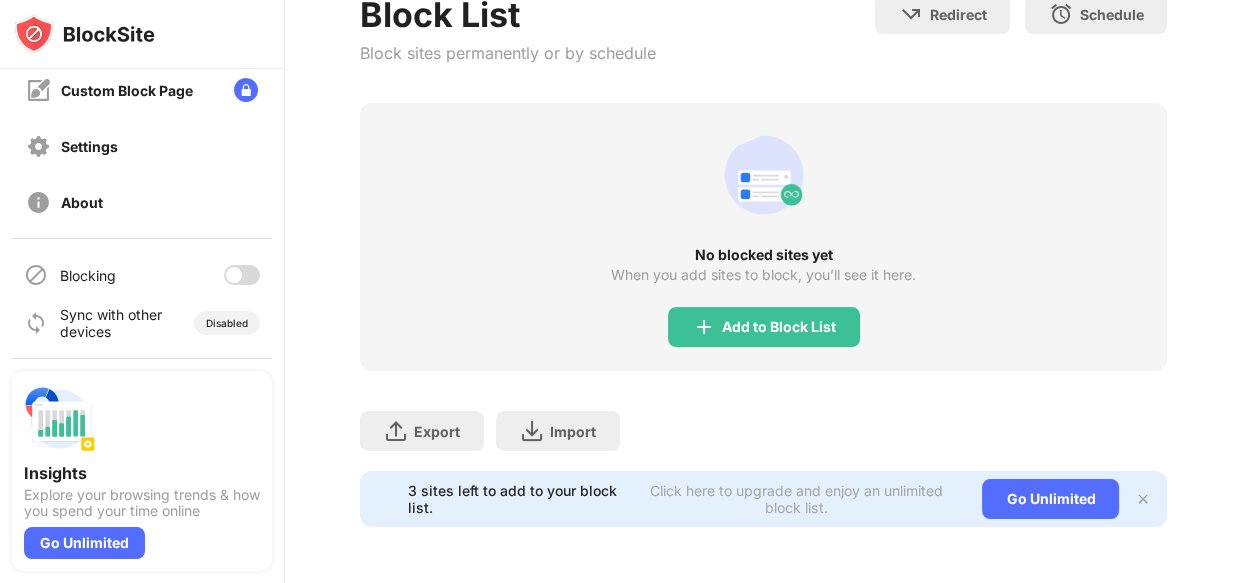 click at bounding box center [242, 275] 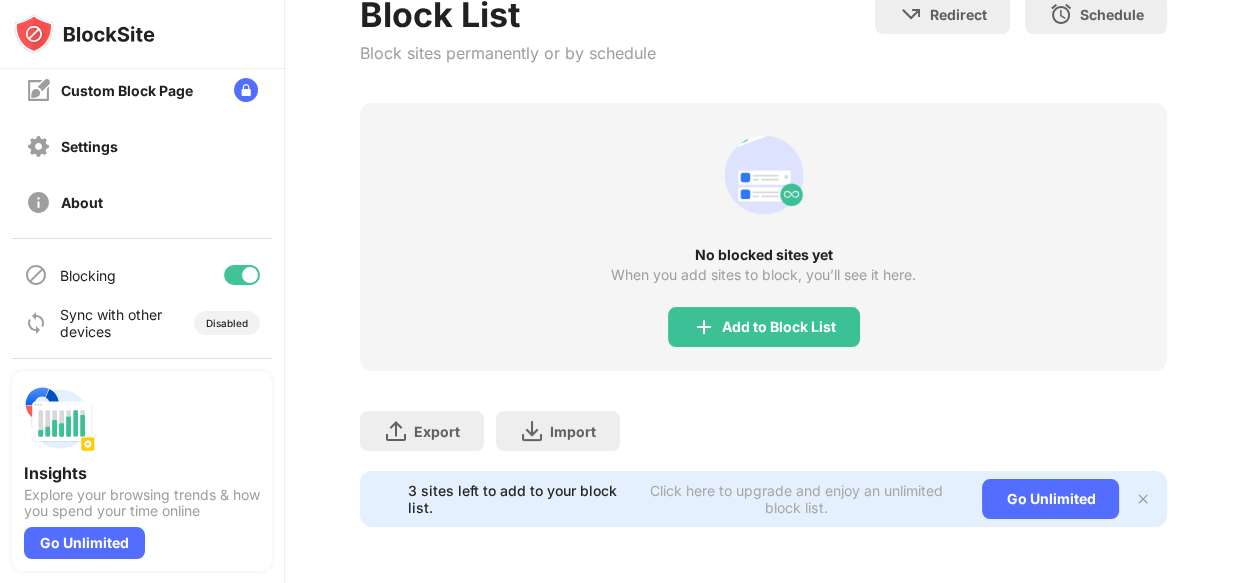click at bounding box center (242, 275) 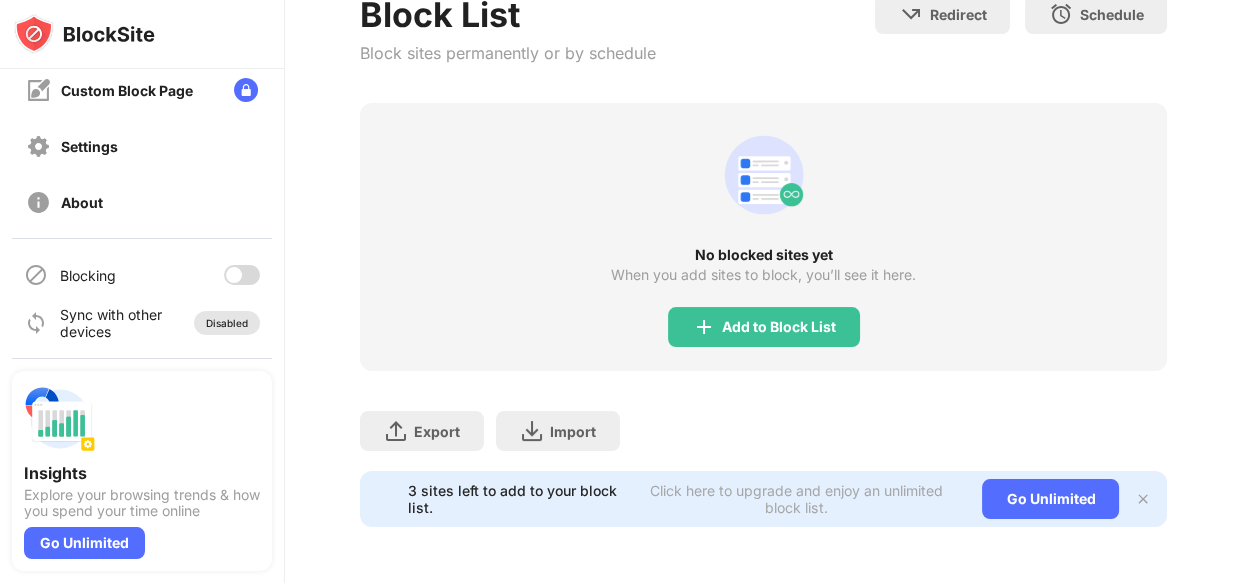 click on "Disabled" at bounding box center [227, 323] 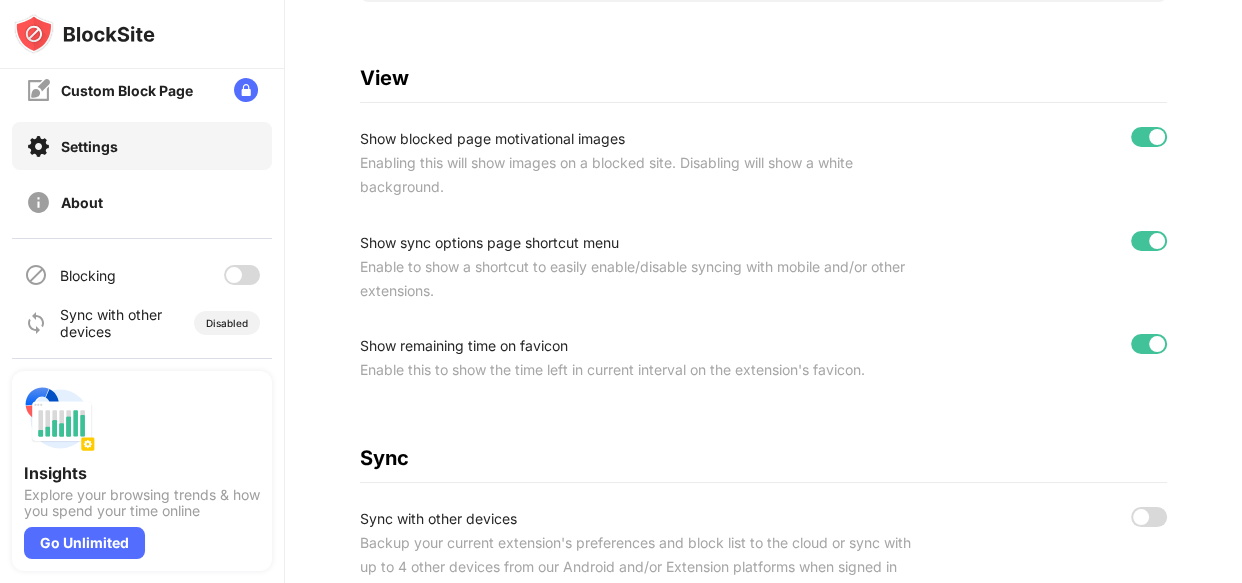 drag, startPoint x: 1240, startPoint y: 90, endPoint x: 1240, endPoint y: 224, distance: 134 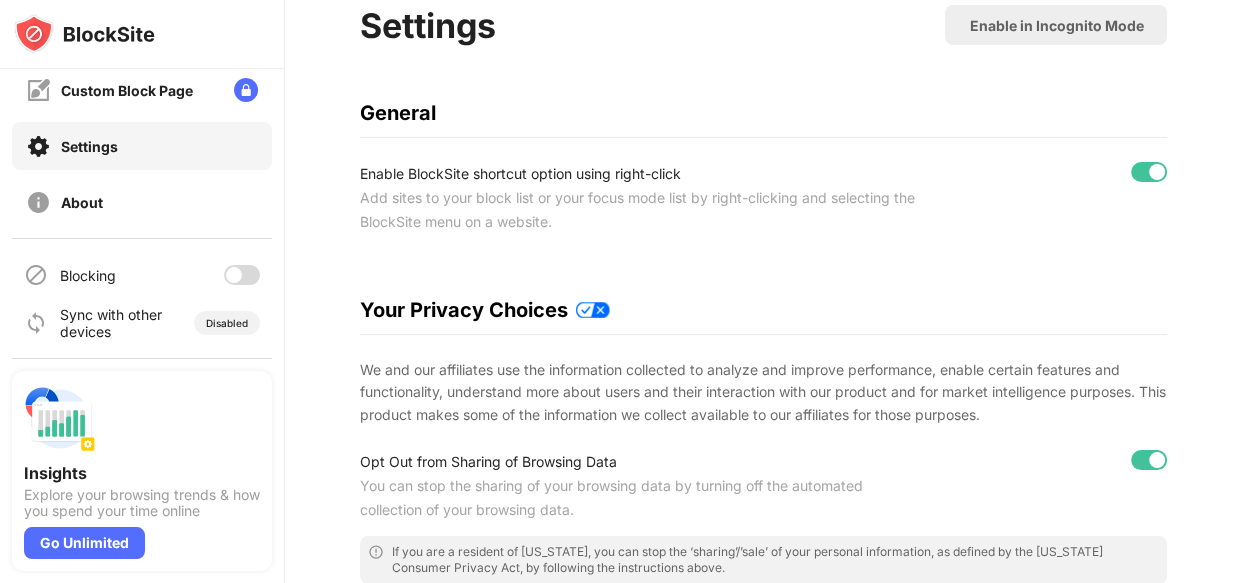 scroll, scrollTop: 0, scrollLeft: 0, axis: both 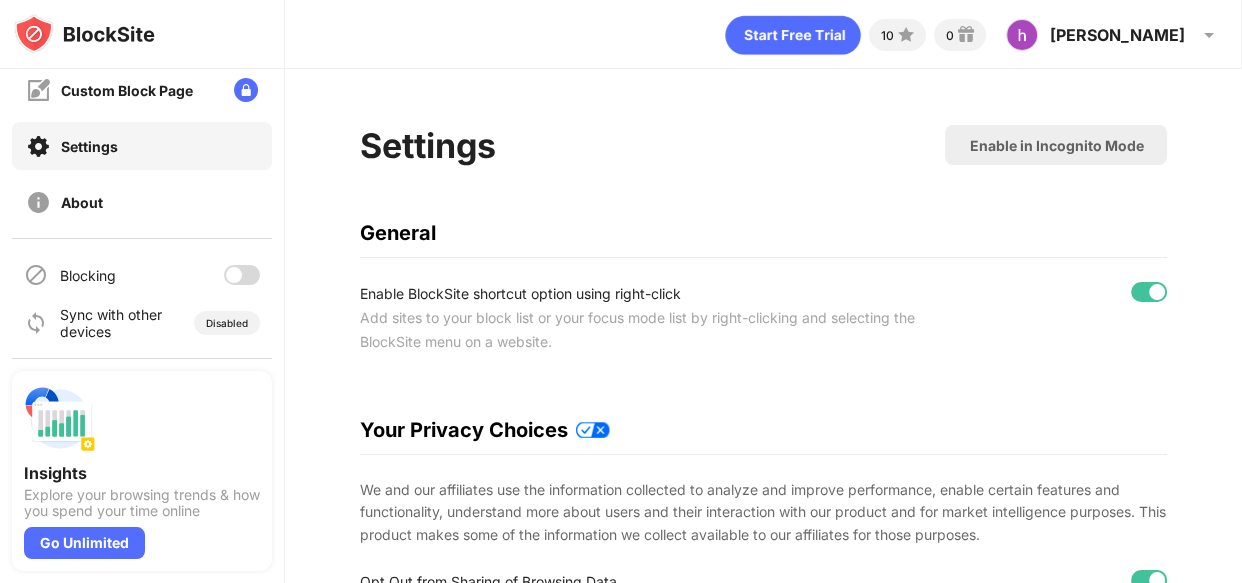 drag, startPoint x: 266, startPoint y: 319, endPoint x: 281, endPoint y: 400, distance: 82.37718 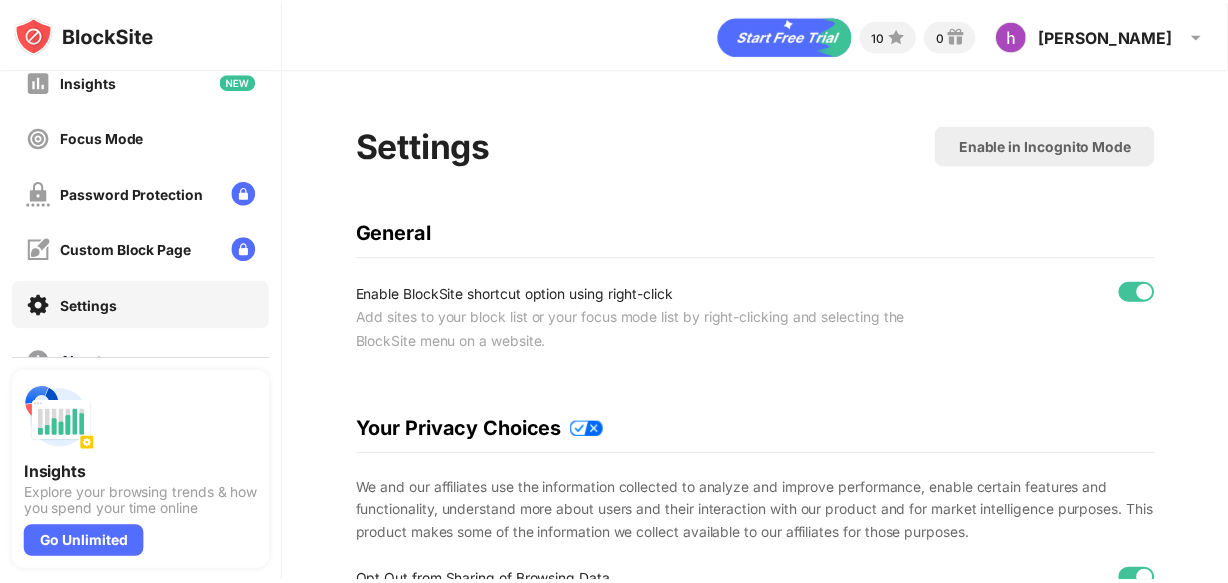 scroll, scrollTop: 0, scrollLeft: 0, axis: both 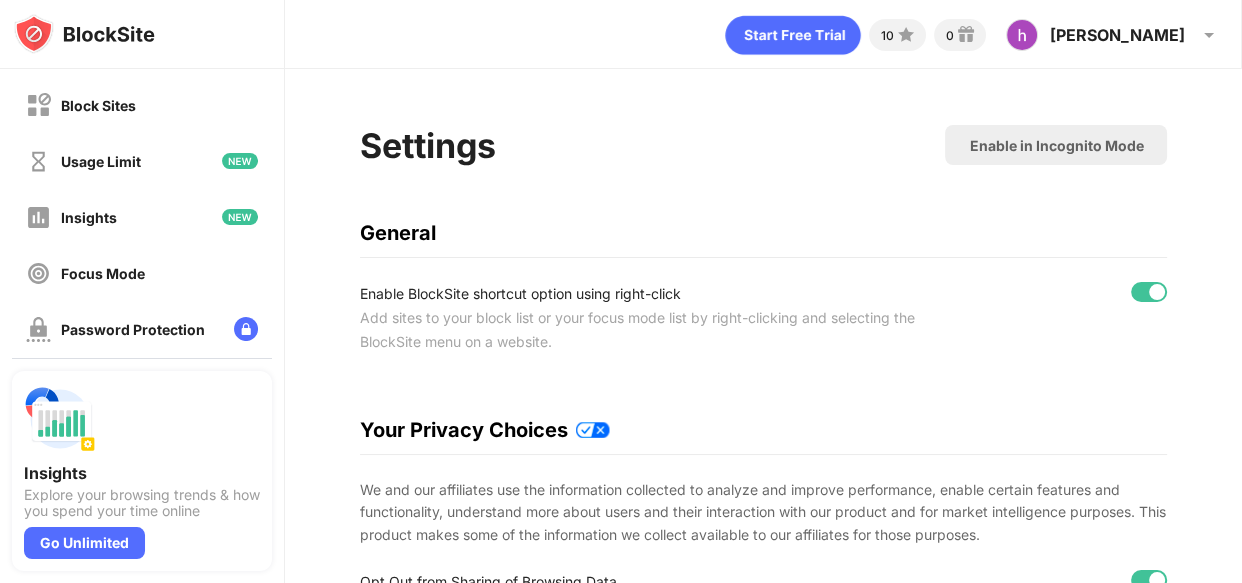 click 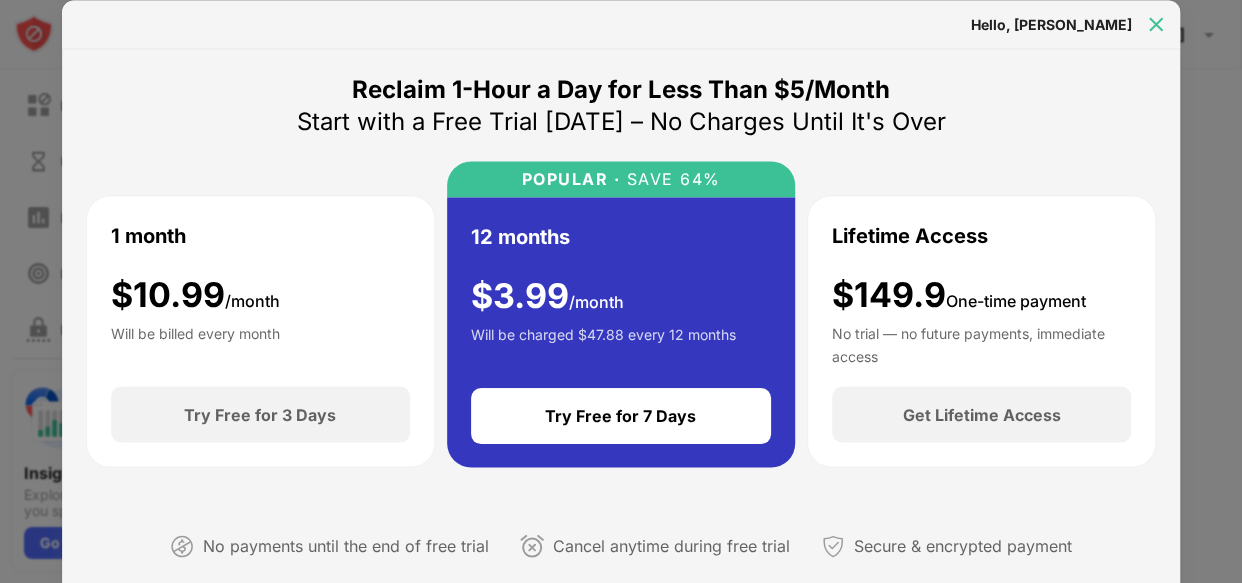 click at bounding box center [1156, 24] 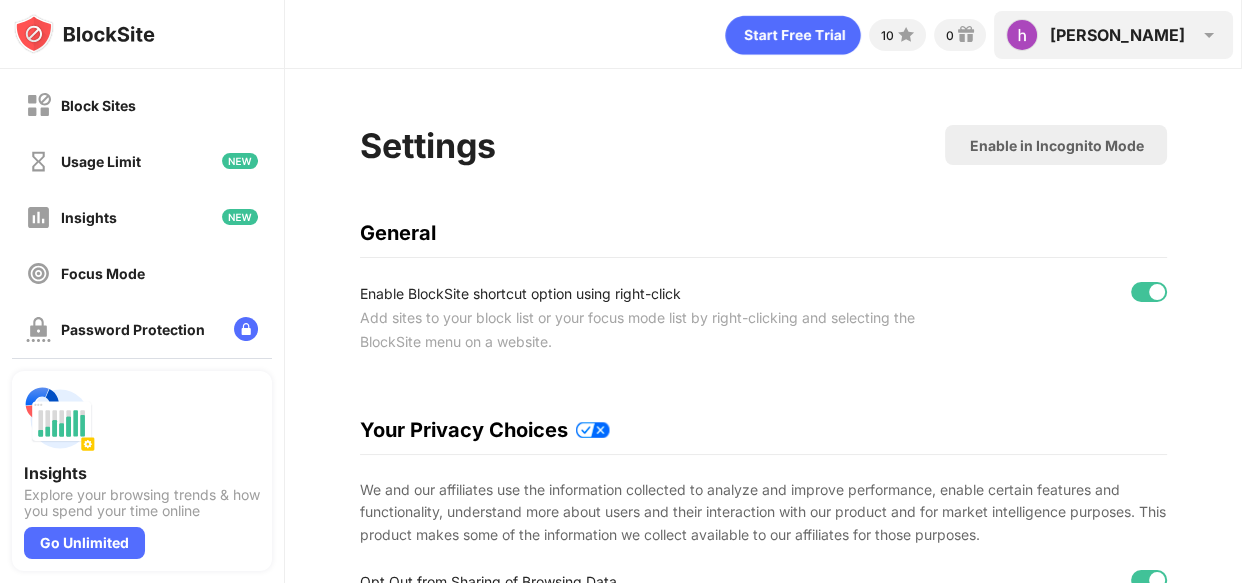 click at bounding box center (1209, 35) 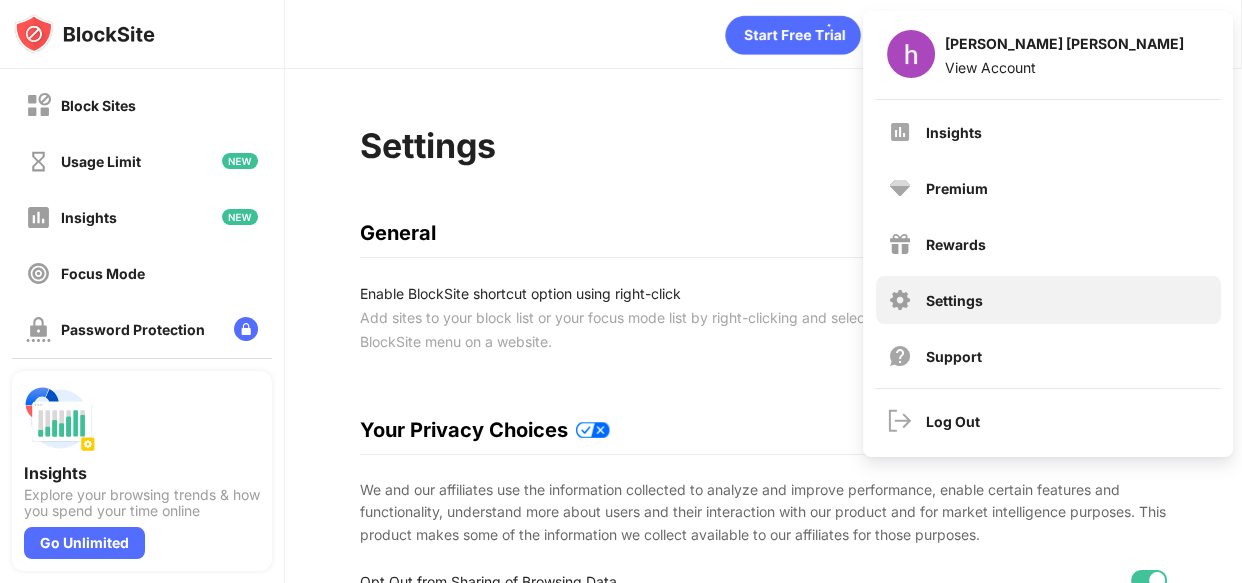 click on "Settings" at bounding box center [1048, 300] 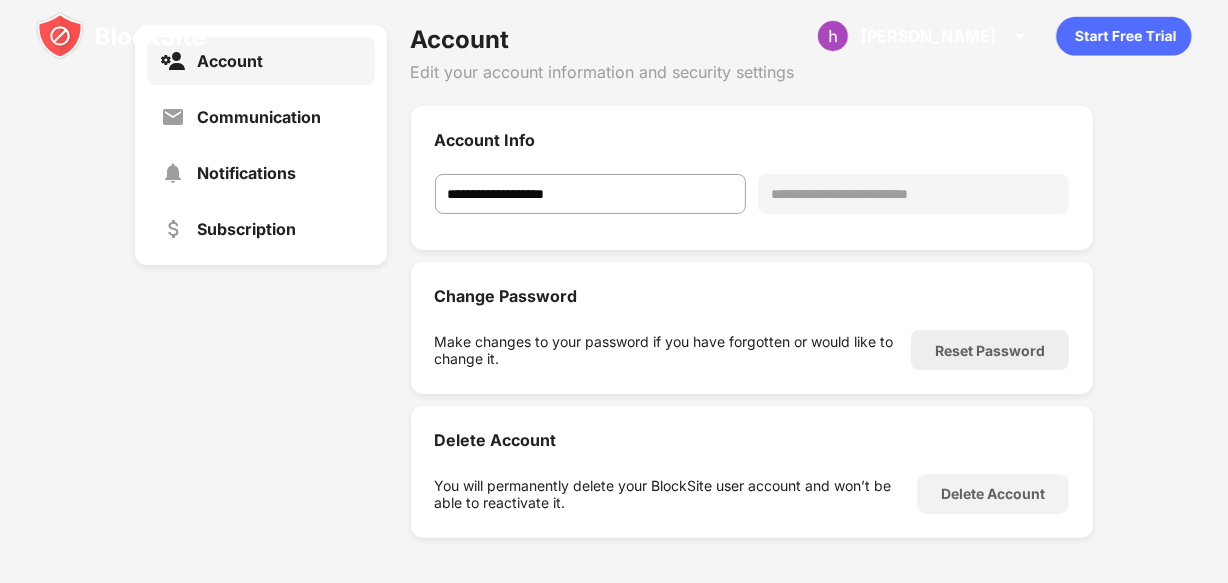 scroll, scrollTop: 322, scrollLeft: 0, axis: vertical 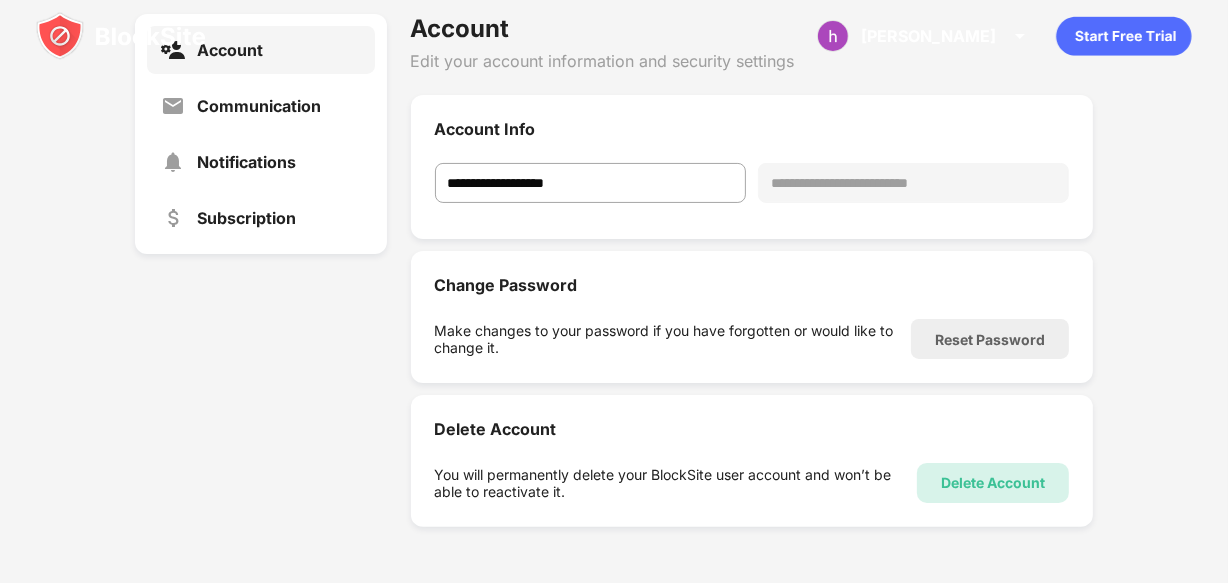 click on "Delete Account" at bounding box center (993, 483) 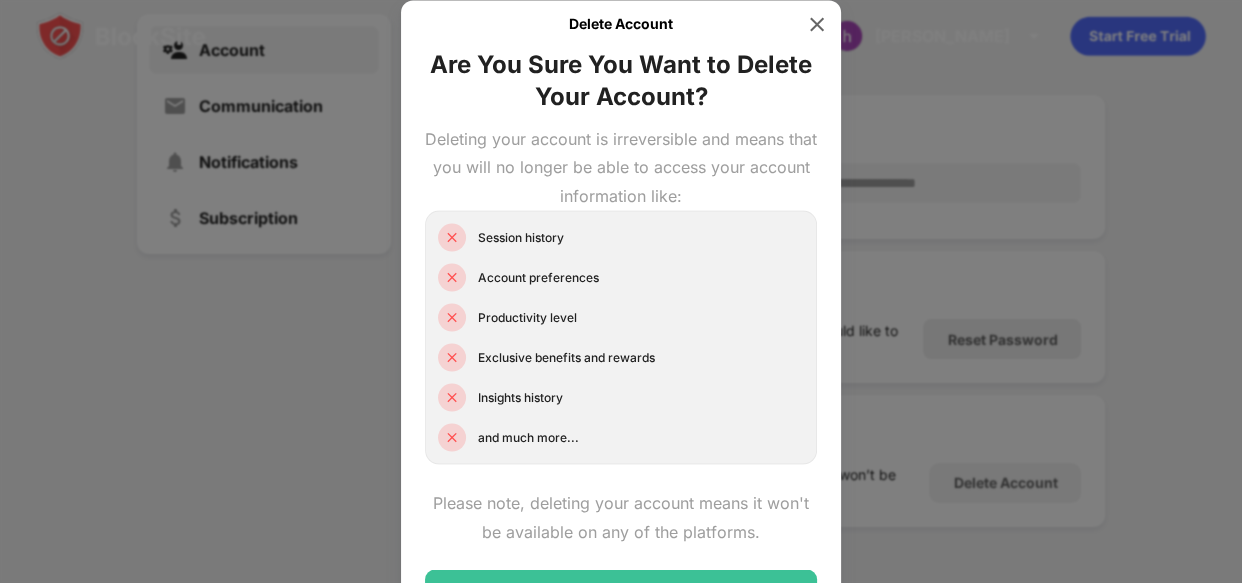 drag, startPoint x: 1235, startPoint y: 244, endPoint x: 1235, endPoint y: 320, distance: 76 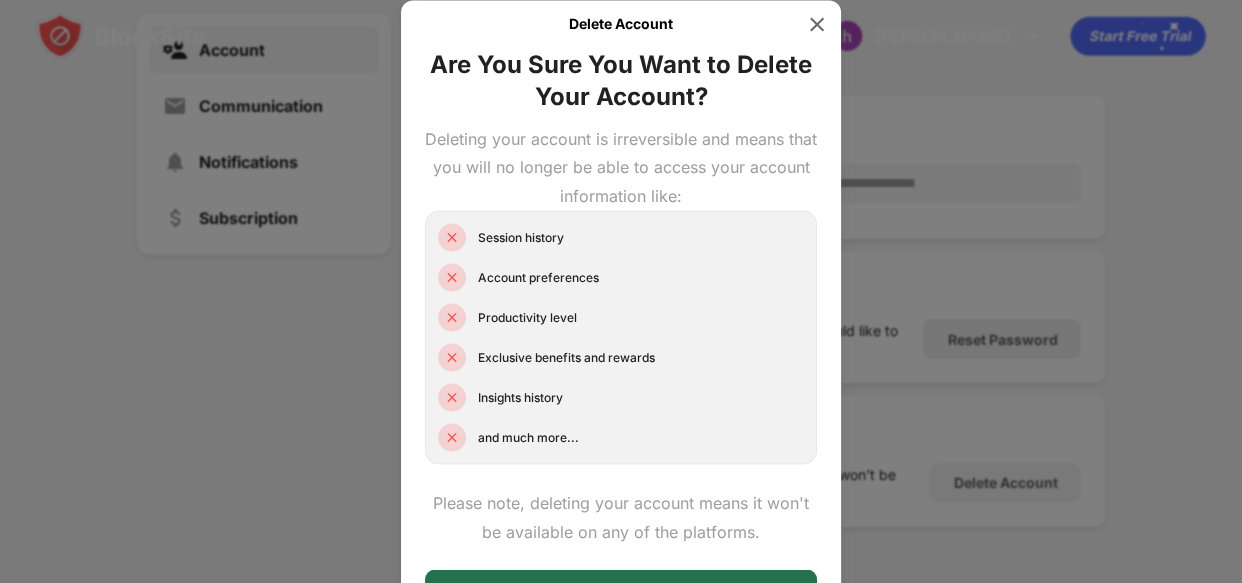 click on "Keep My Account" at bounding box center [621, 590] 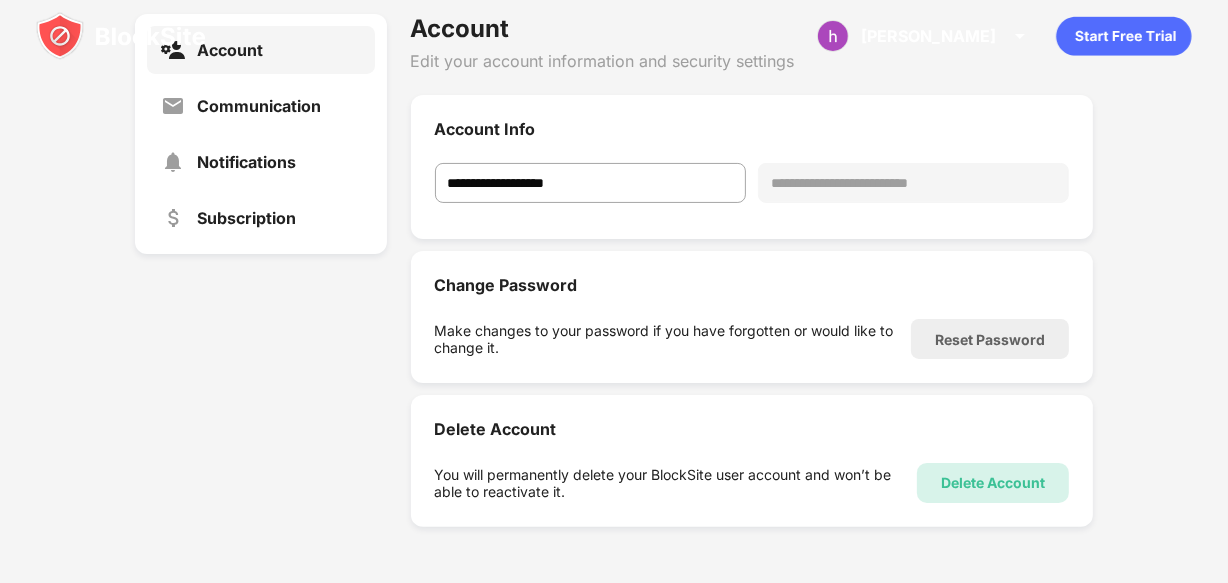 click on "Delete Account" at bounding box center [993, 483] 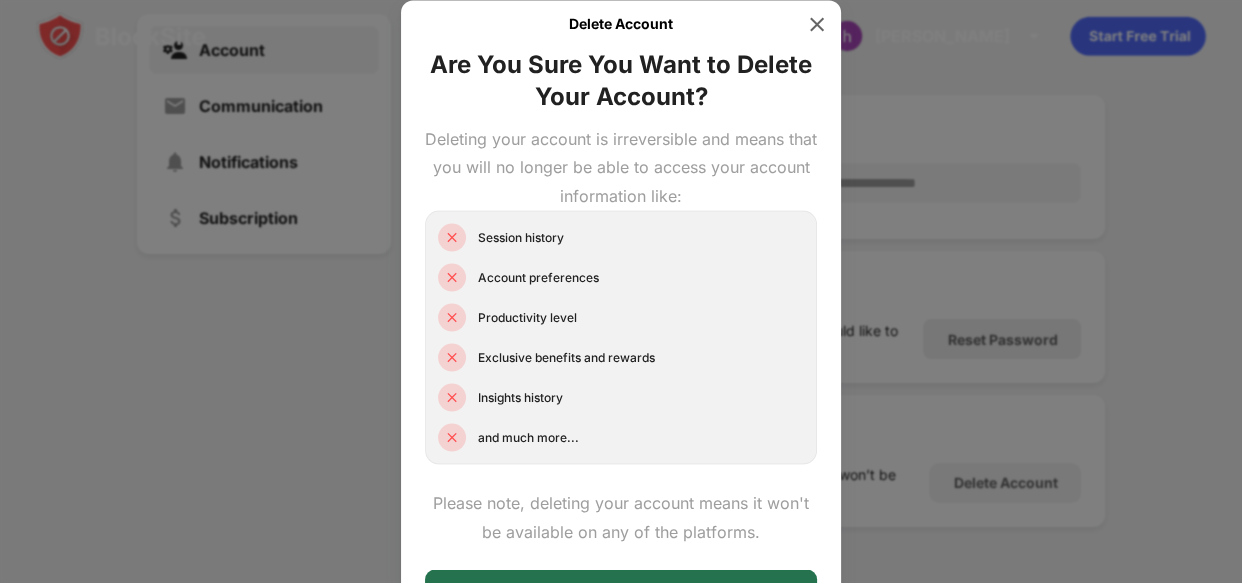 click on "Keep My Account" at bounding box center (621, 590) 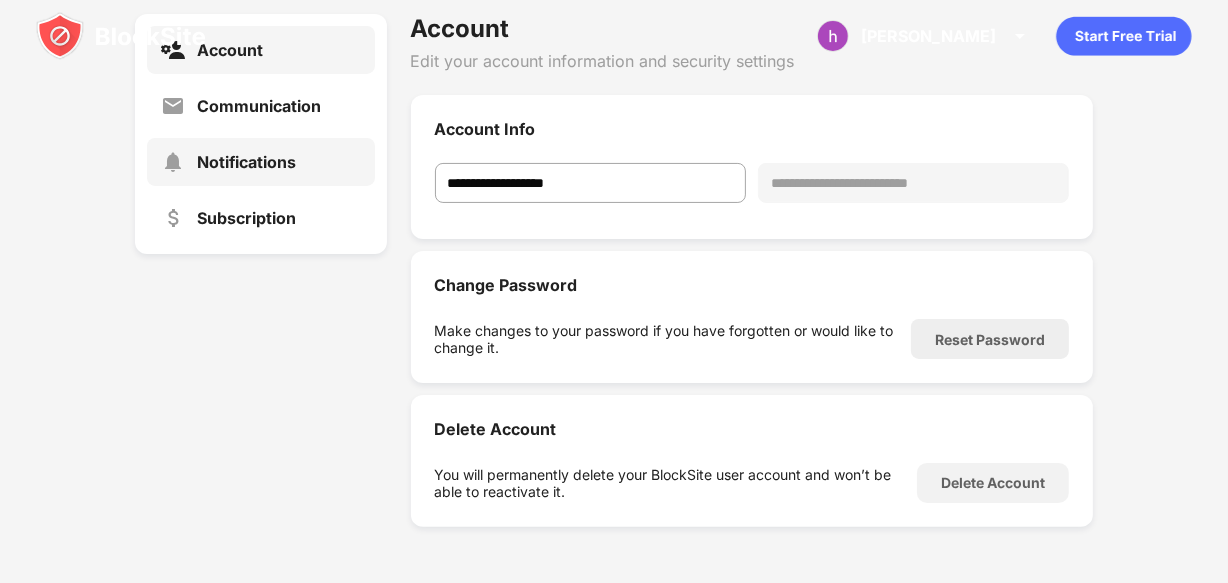 click on "Notifications" at bounding box center (246, 162) 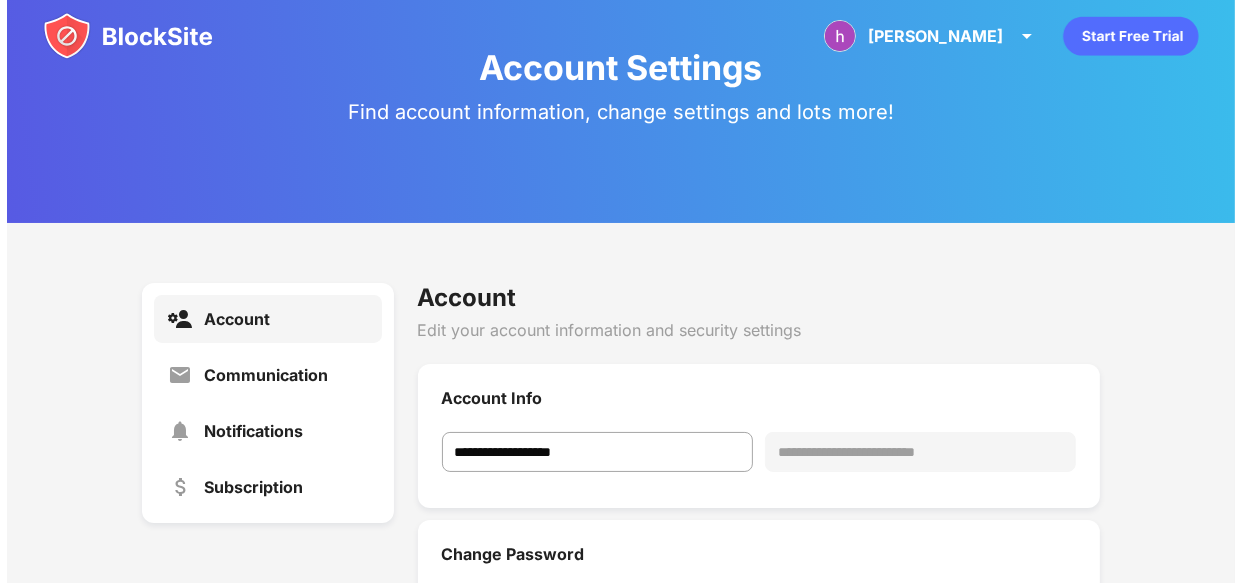 scroll, scrollTop: 322, scrollLeft: 0, axis: vertical 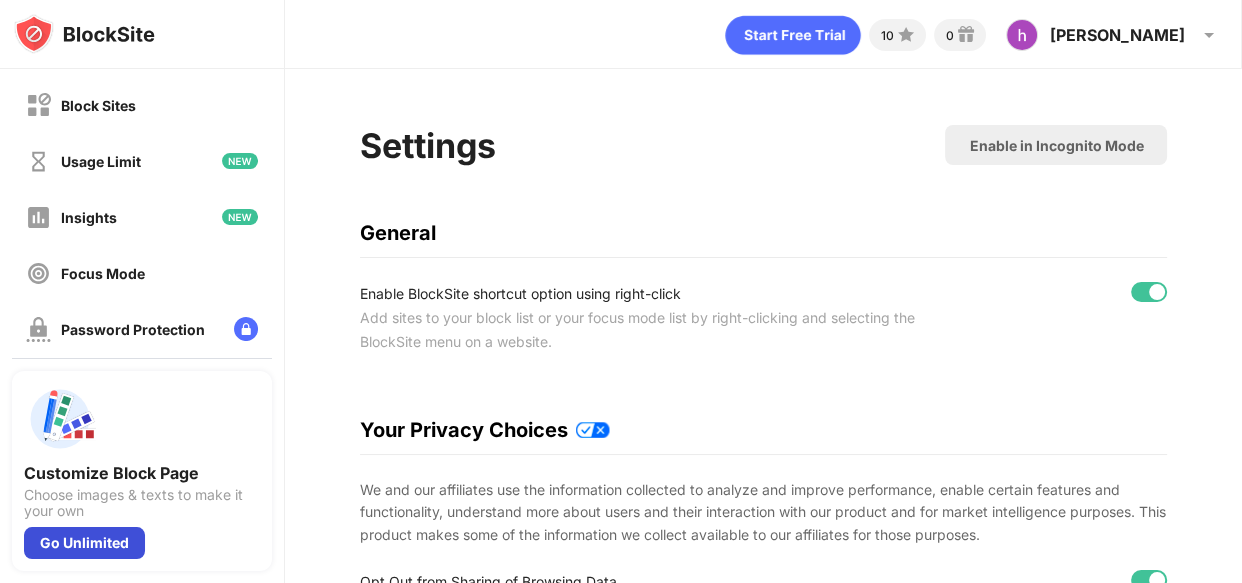 click on "Go Unlimited" at bounding box center [84, 543] 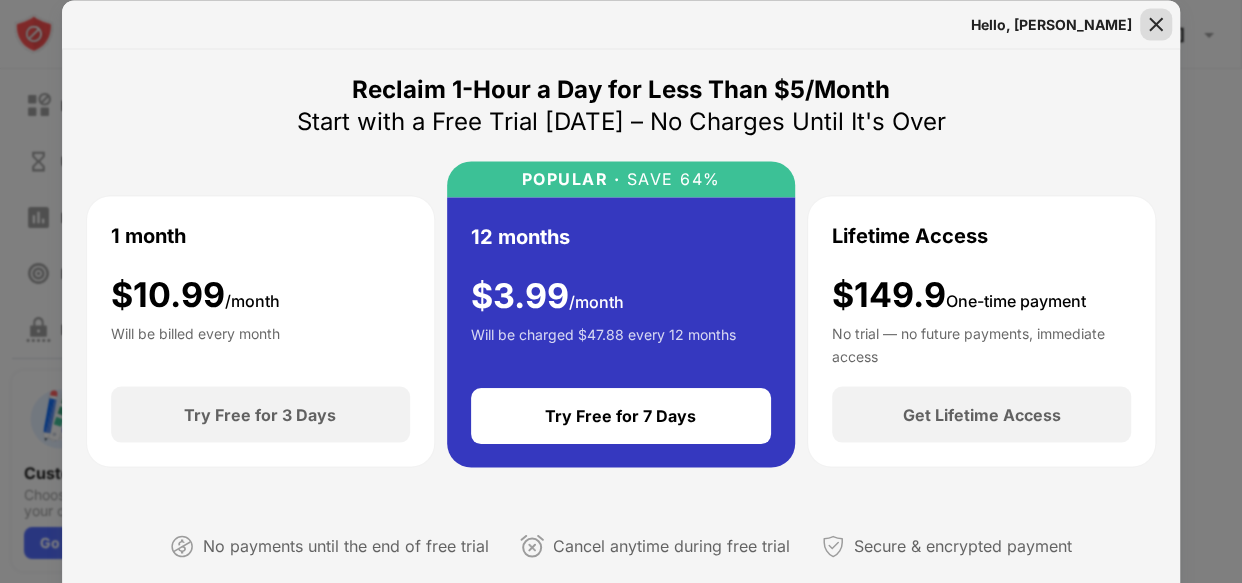 click at bounding box center (1156, 24) 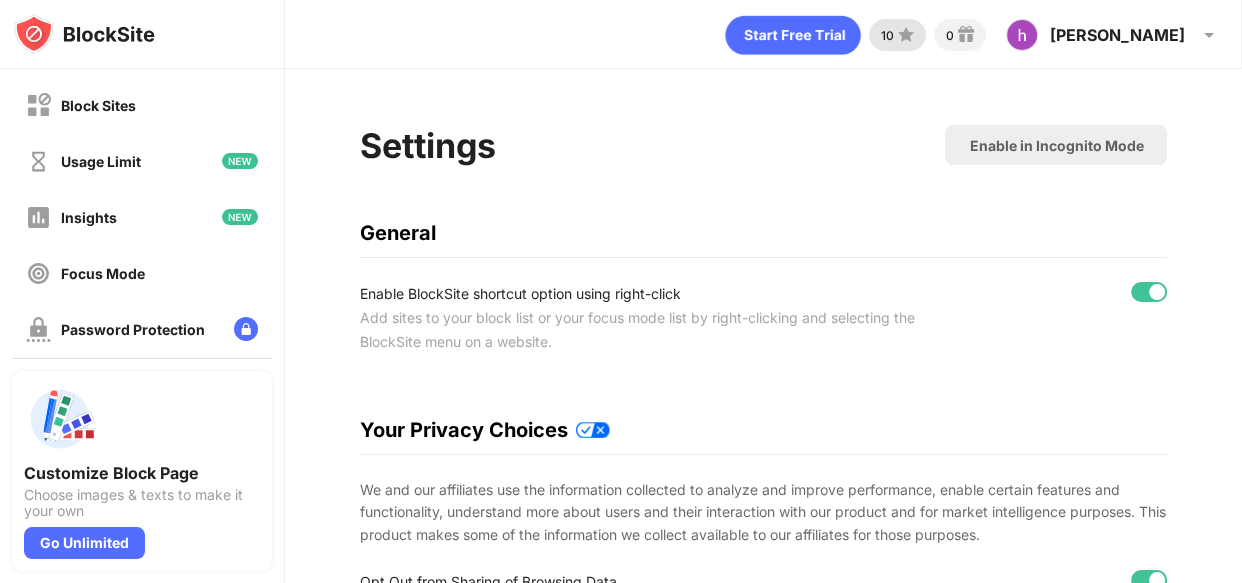 click at bounding box center (906, 35) 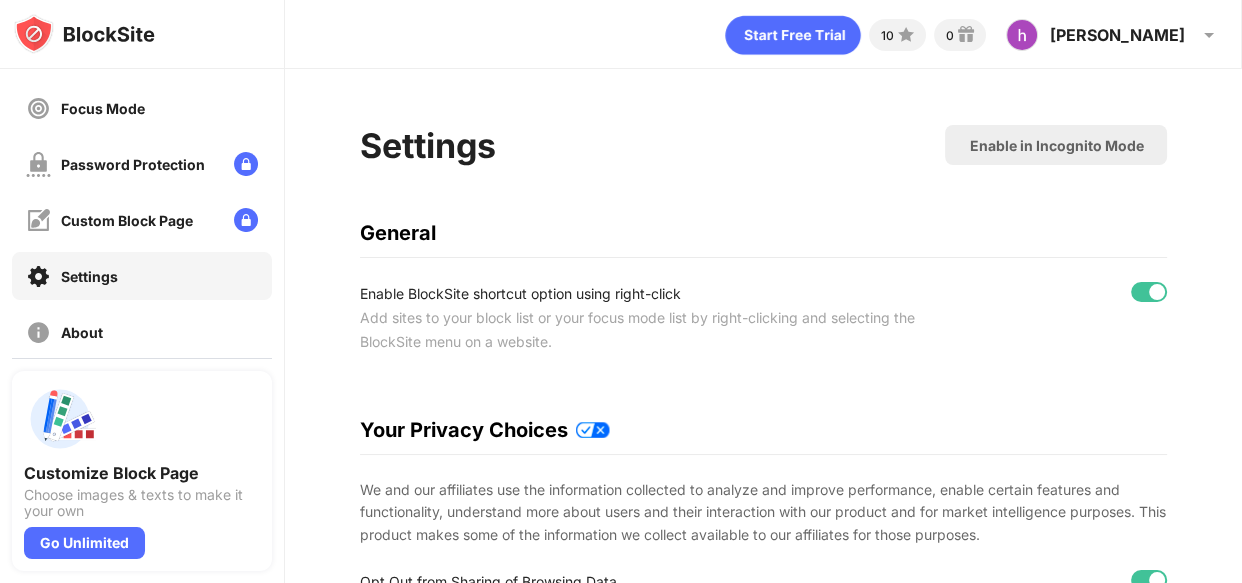 scroll, scrollTop: 210, scrollLeft: 0, axis: vertical 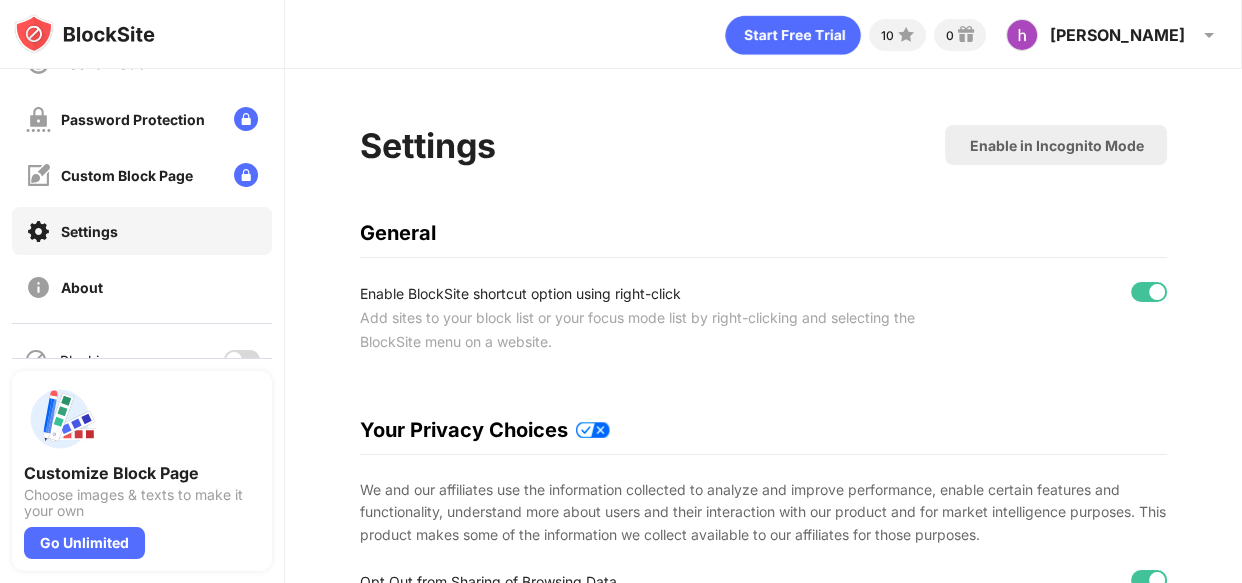 click on "Settings" at bounding box center (142, 231) 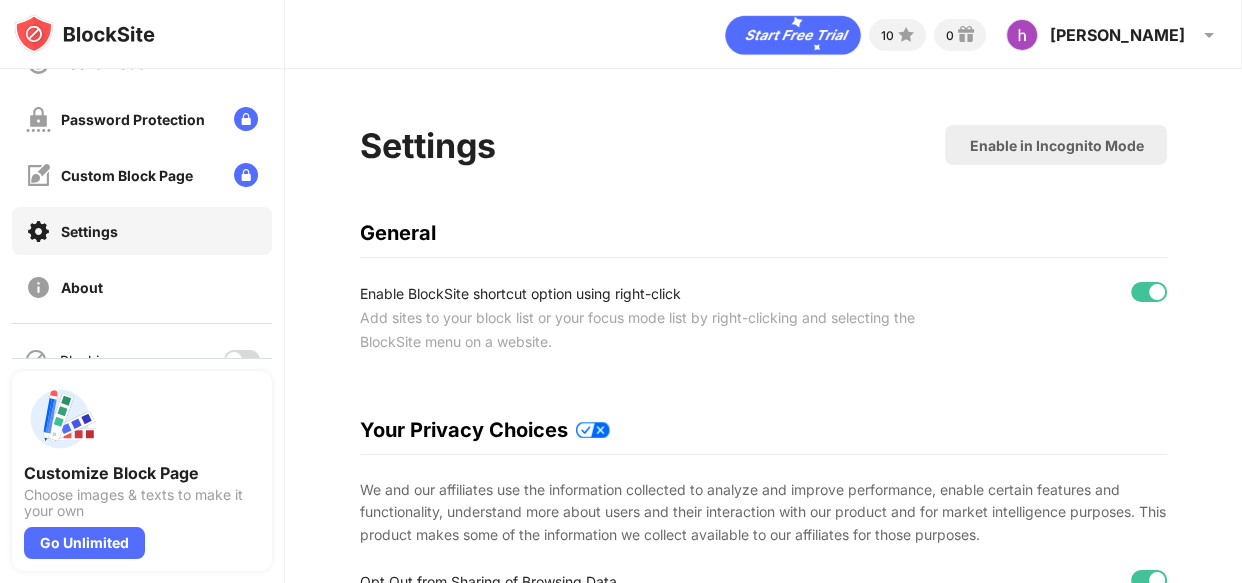 click on "Settings" at bounding box center [142, 231] 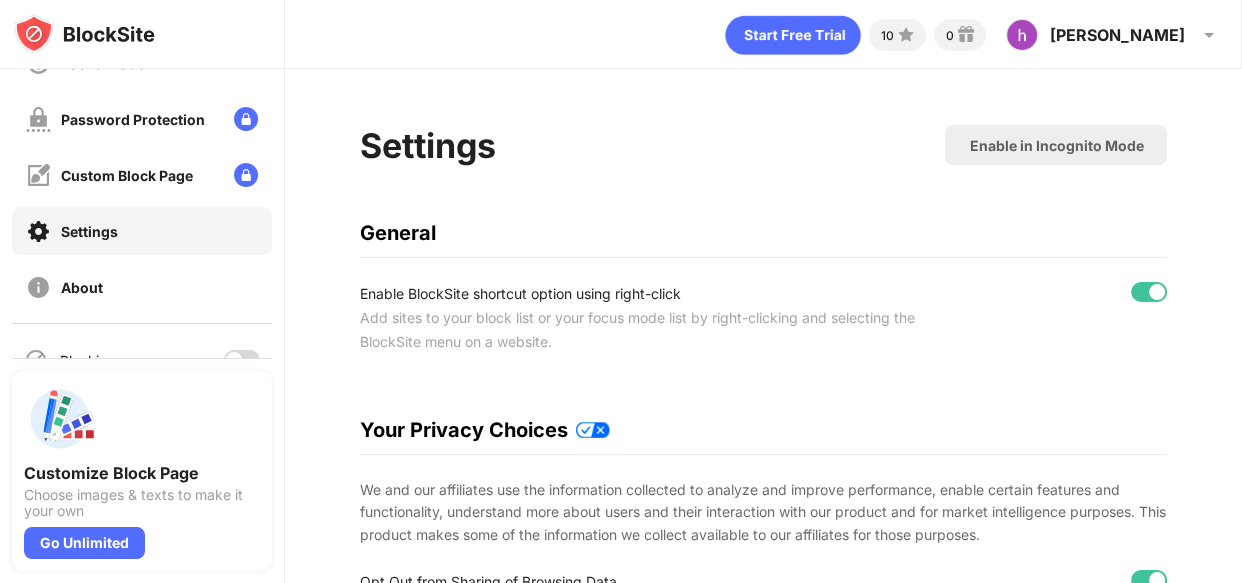 scroll, scrollTop: 295, scrollLeft: 0, axis: vertical 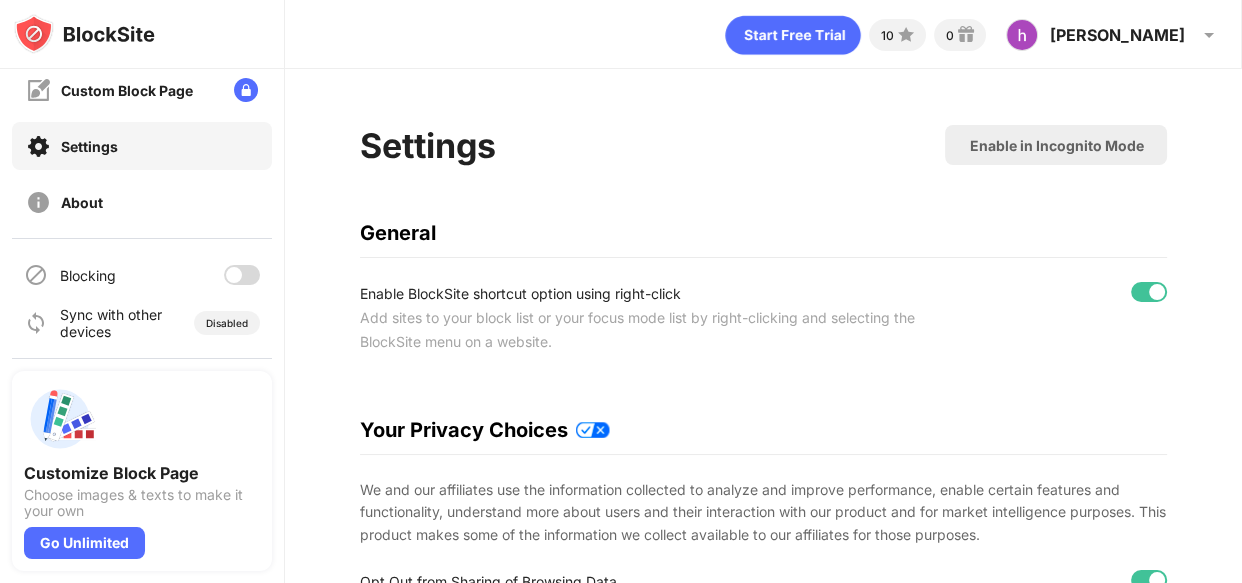 click on "Settings" at bounding box center (142, 146) 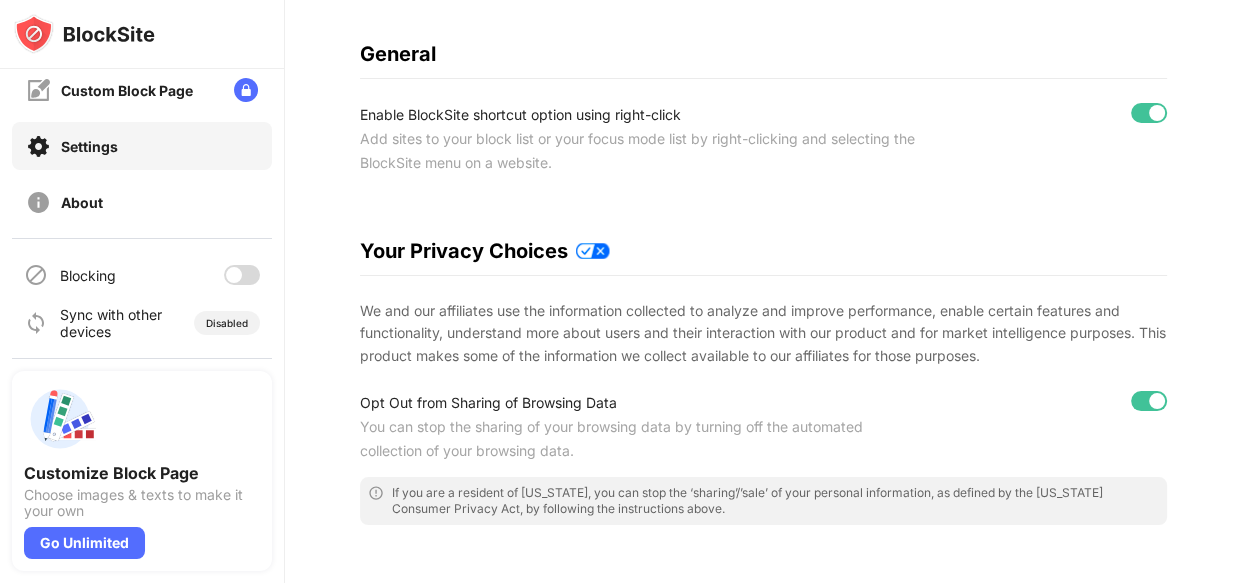 scroll, scrollTop: 0, scrollLeft: 0, axis: both 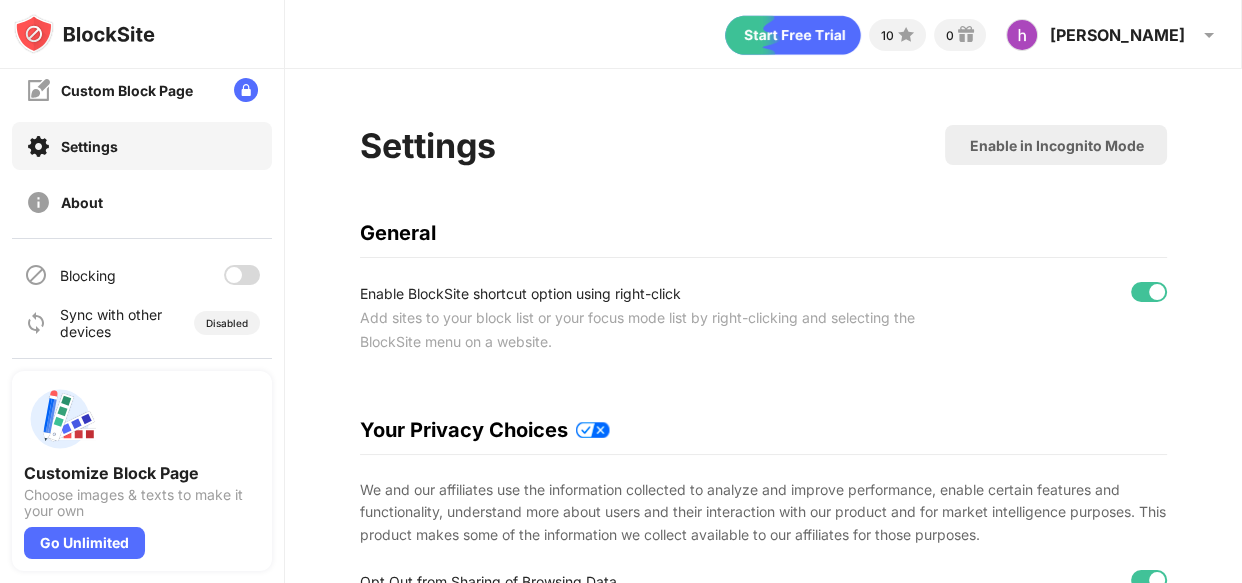 drag, startPoint x: 1240, startPoint y: 128, endPoint x: 1154, endPoint y: -16, distance: 167.72597 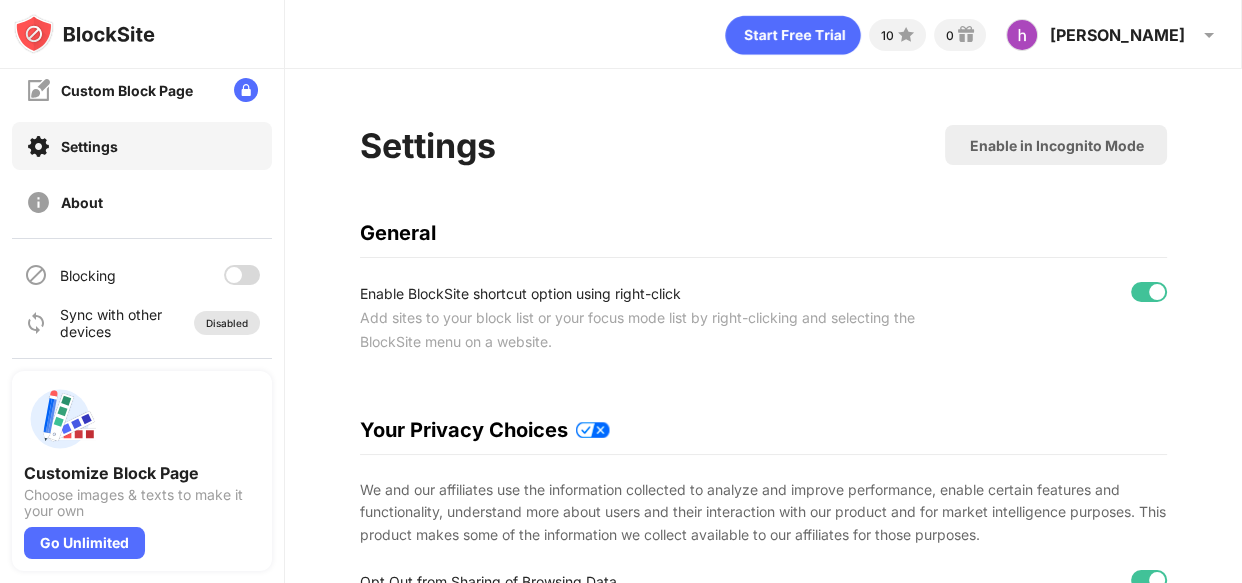 click on "Disabled" at bounding box center (227, 323) 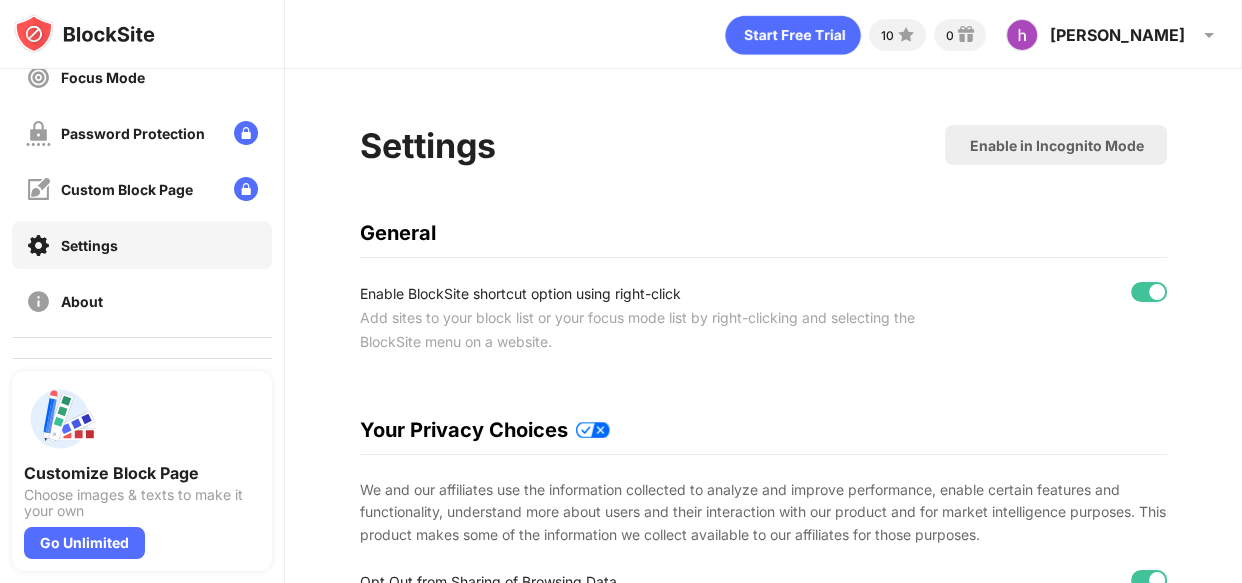 scroll, scrollTop: 194, scrollLeft: 0, axis: vertical 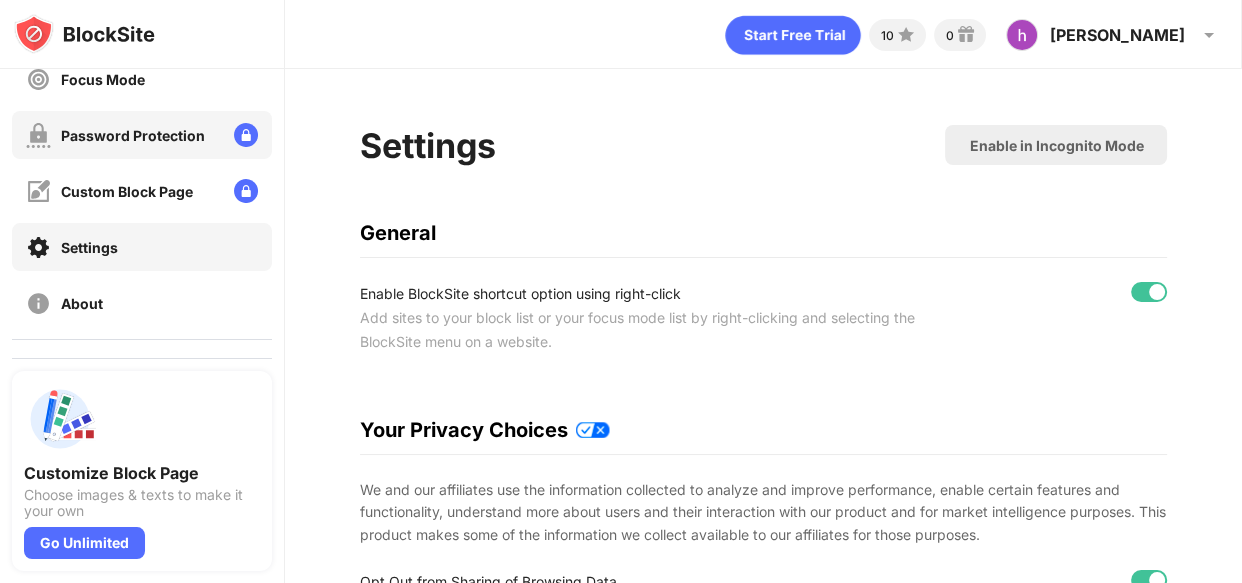 click on "Password Protection" at bounding box center (115, 135) 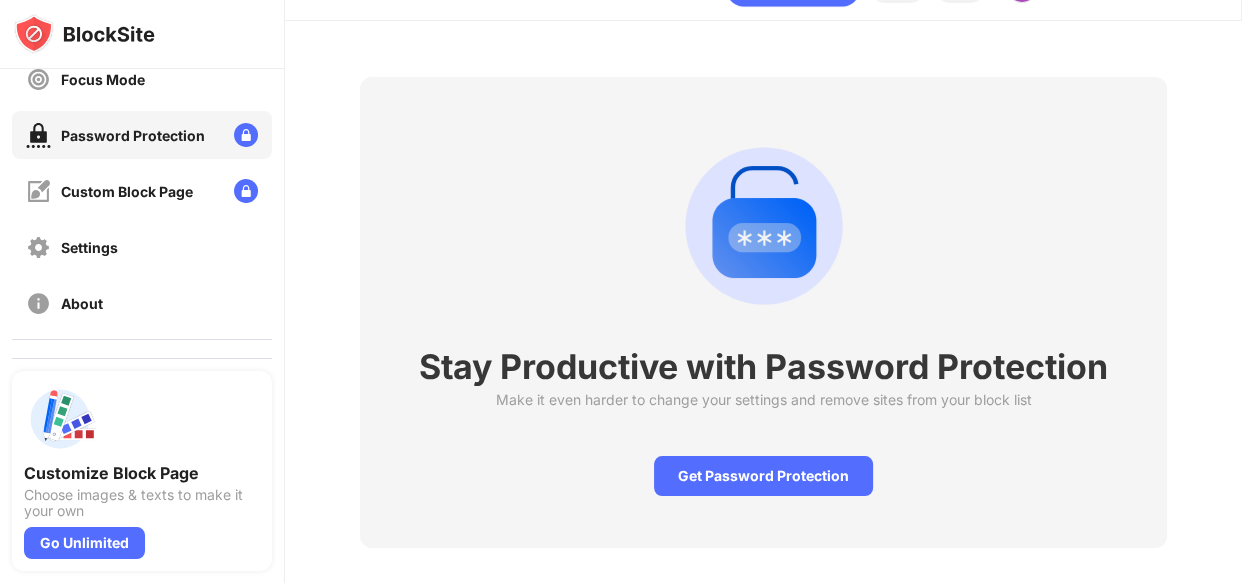 scroll, scrollTop: 82, scrollLeft: 0, axis: vertical 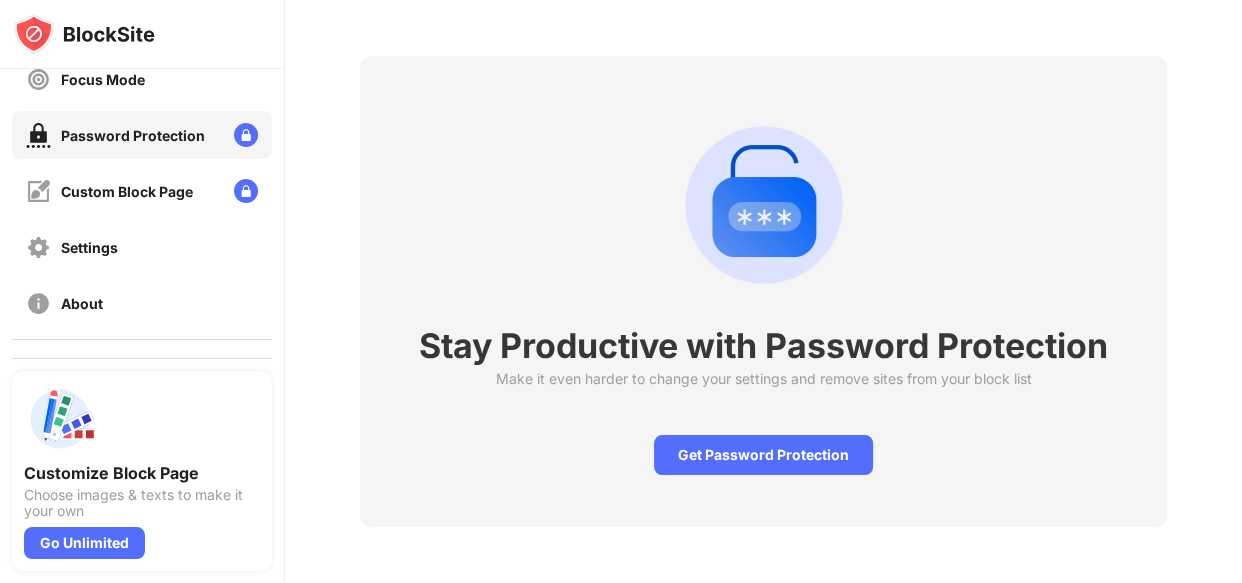 drag, startPoint x: 1240, startPoint y: 156, endPoint x: 1240, endPoint y: 265, distance: 109 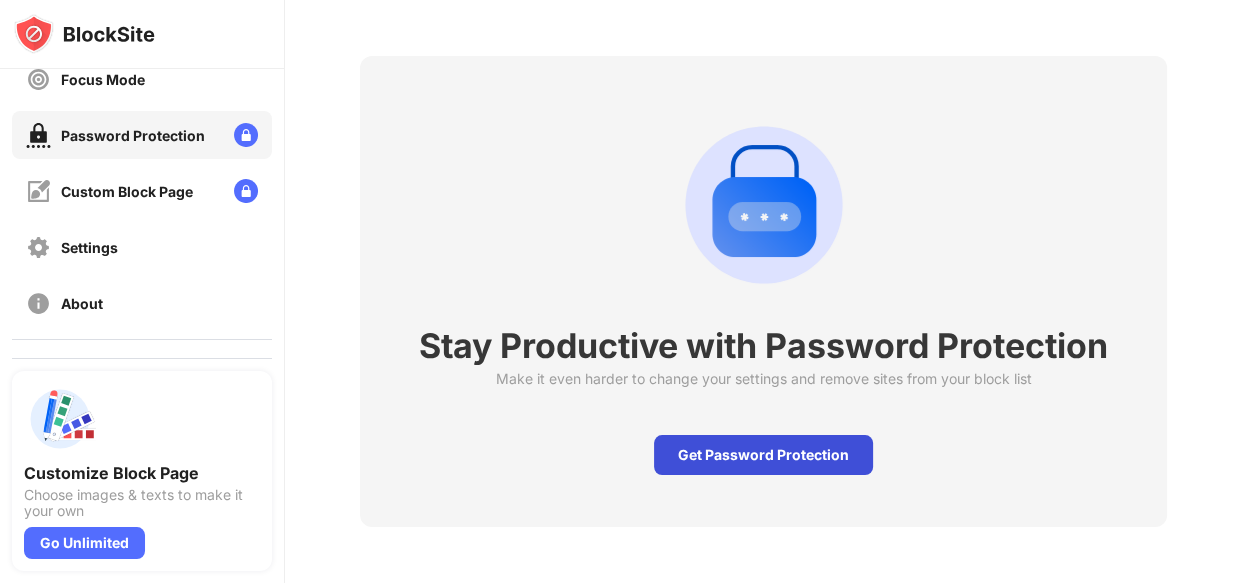 click on "Get Password Protection" at bounding box center [763, 455] 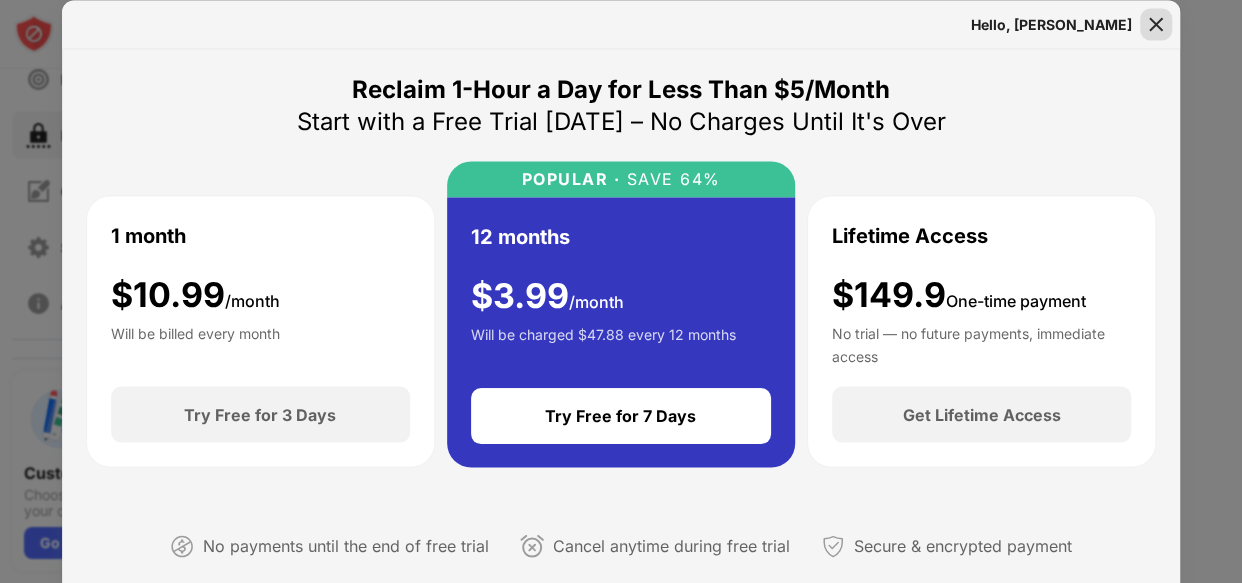 click at bounding box center [1156, 24] 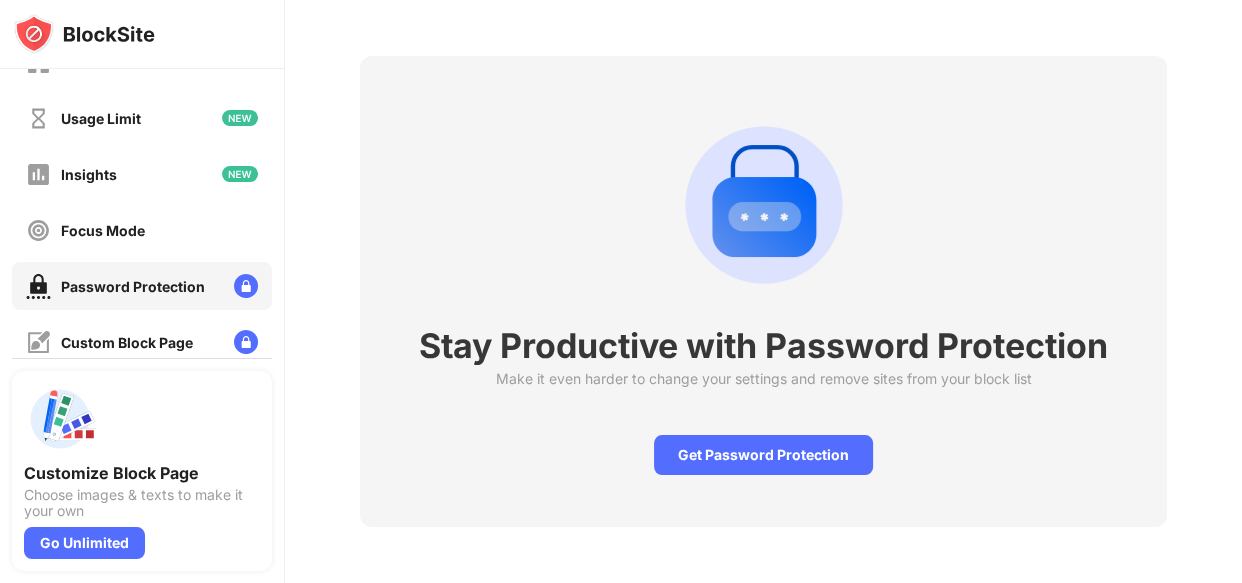 scroll, scrollTop: 0, scrollLeft: 0, axis: both 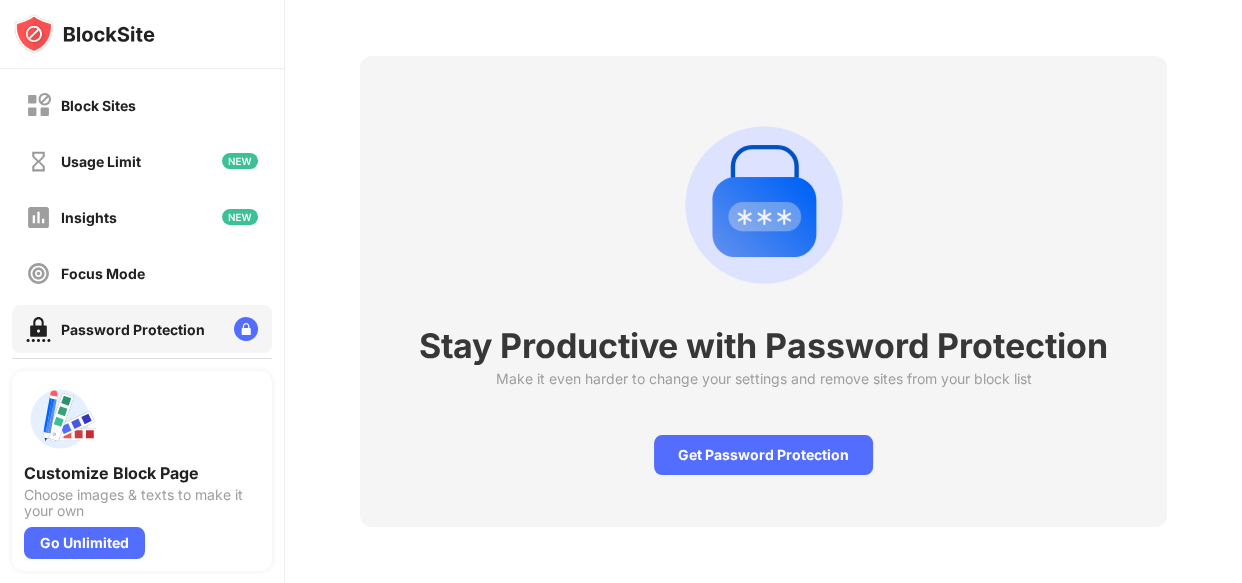 drag, startPoint x: 267, startPoint y: 107, endPoint x: 257, endPoint y: 62, distance: 46.09772 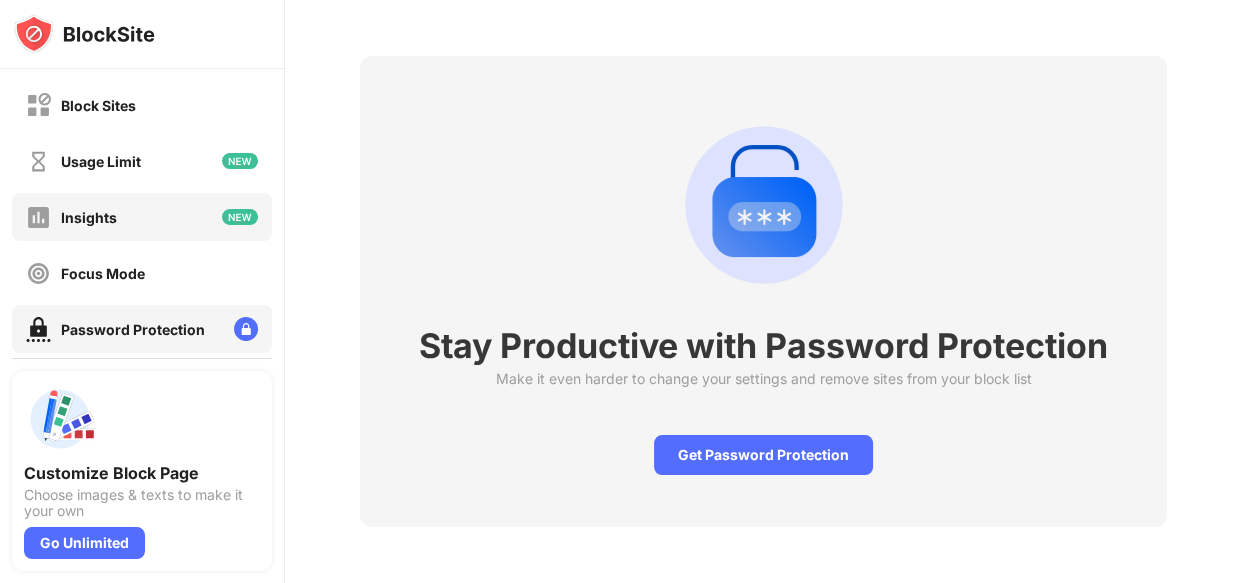 click on "Insights" at bounding box center (142, 217) 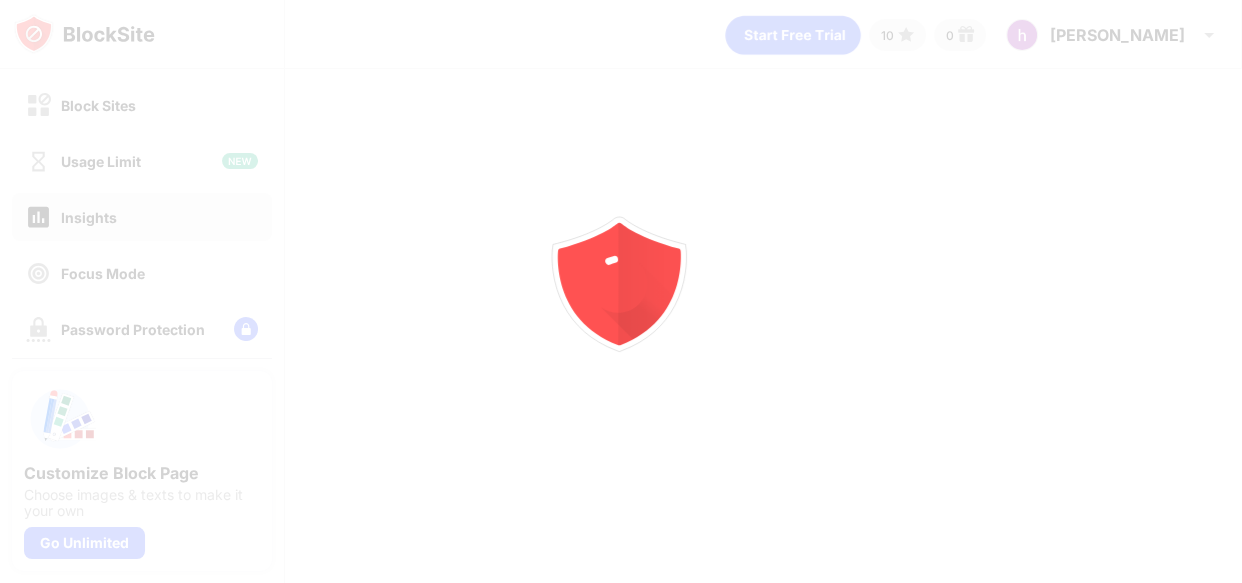 scroll, scrollTop: 0, scrollLeft: 0, axis: both 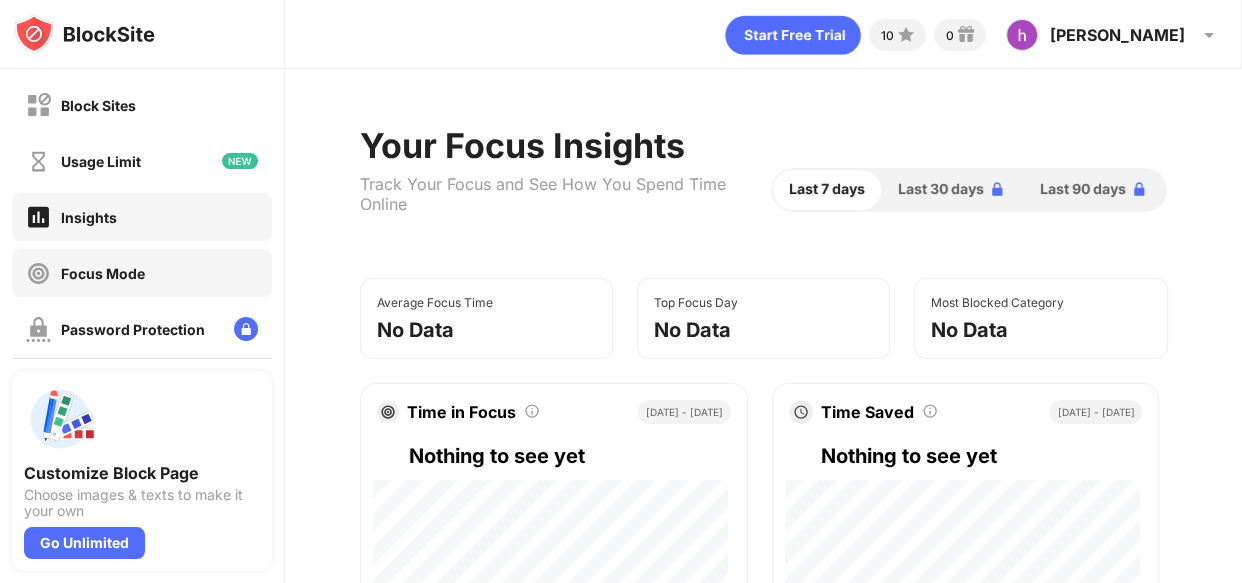 click on "Focus Mode" at bounding box center (142, 273) 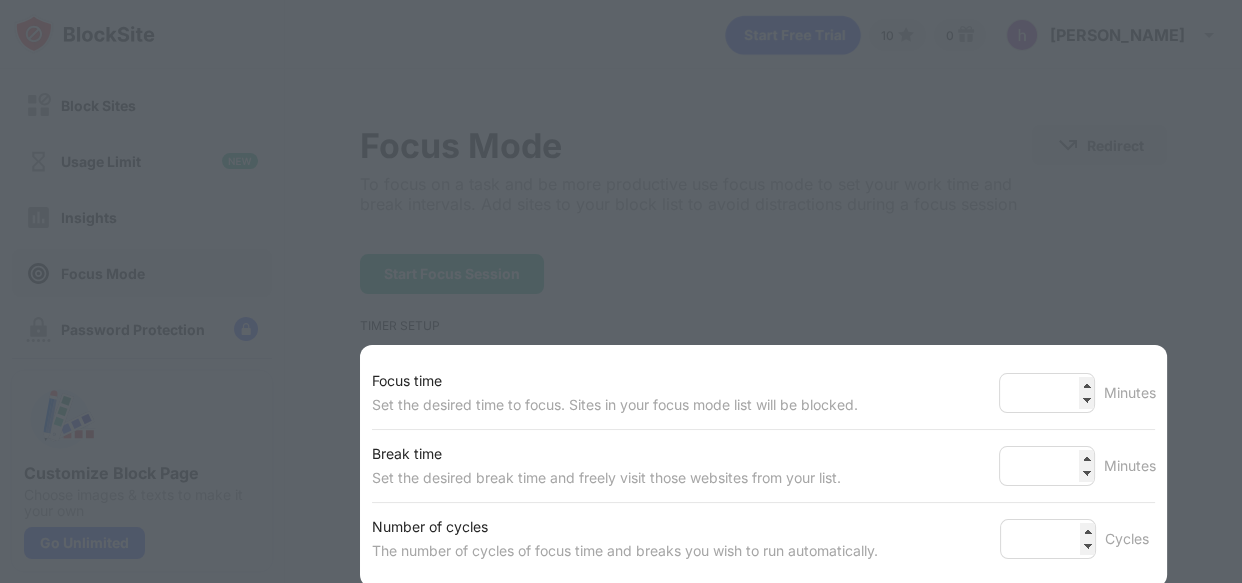 click at bounding box center [621, 291] 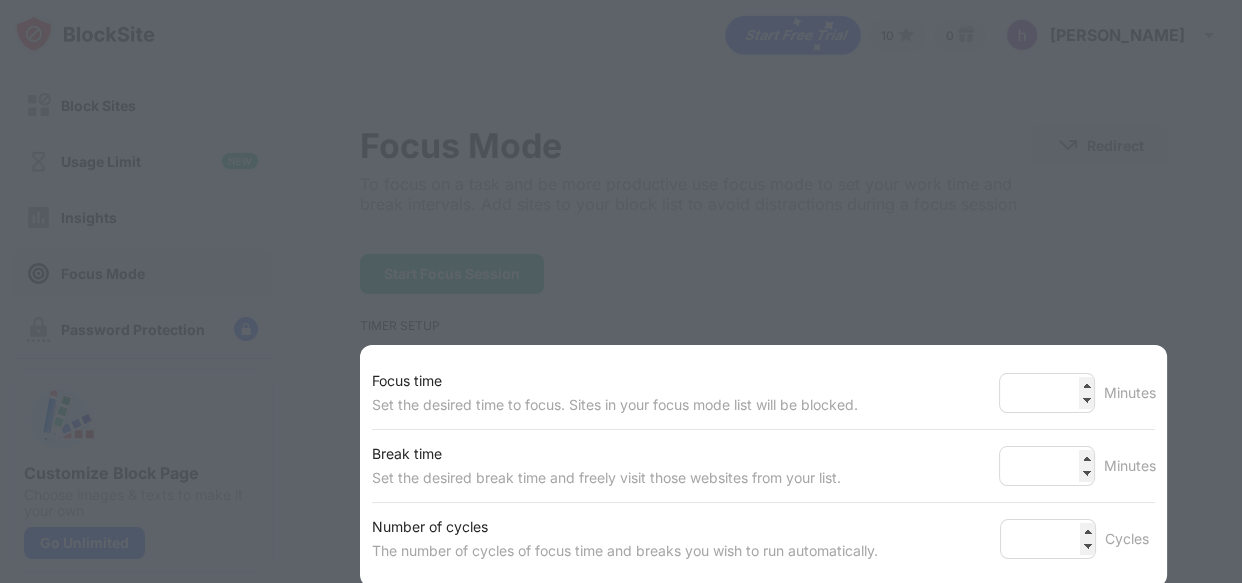 click at bounding box center [621, 291] 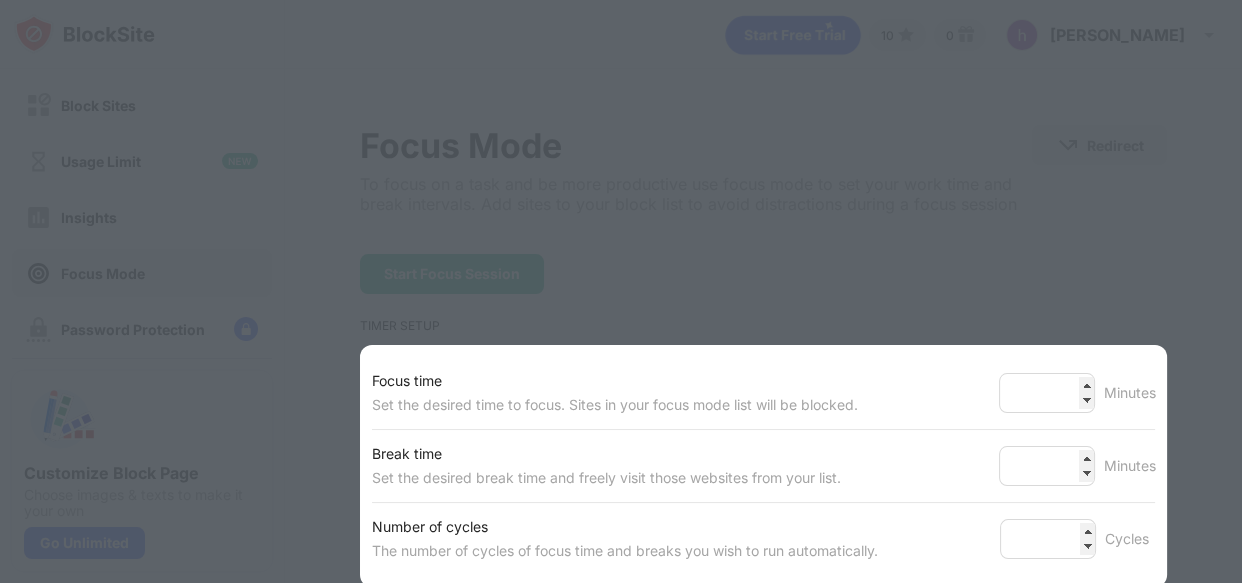 click at bounding box center [621, 291] 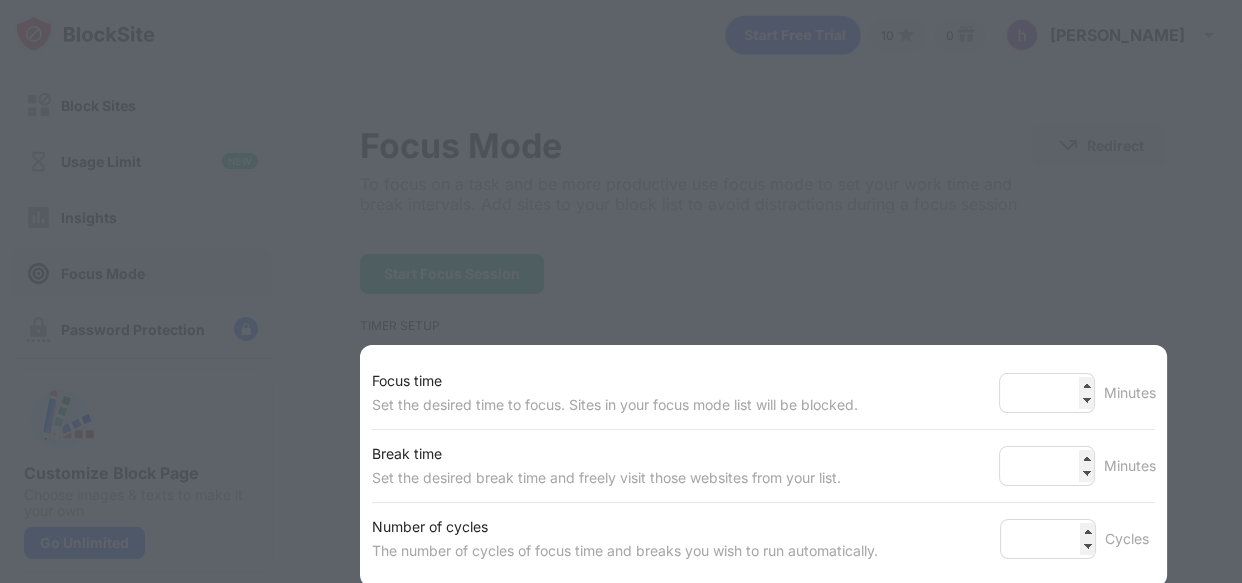 click at bounding box center (621, 291) 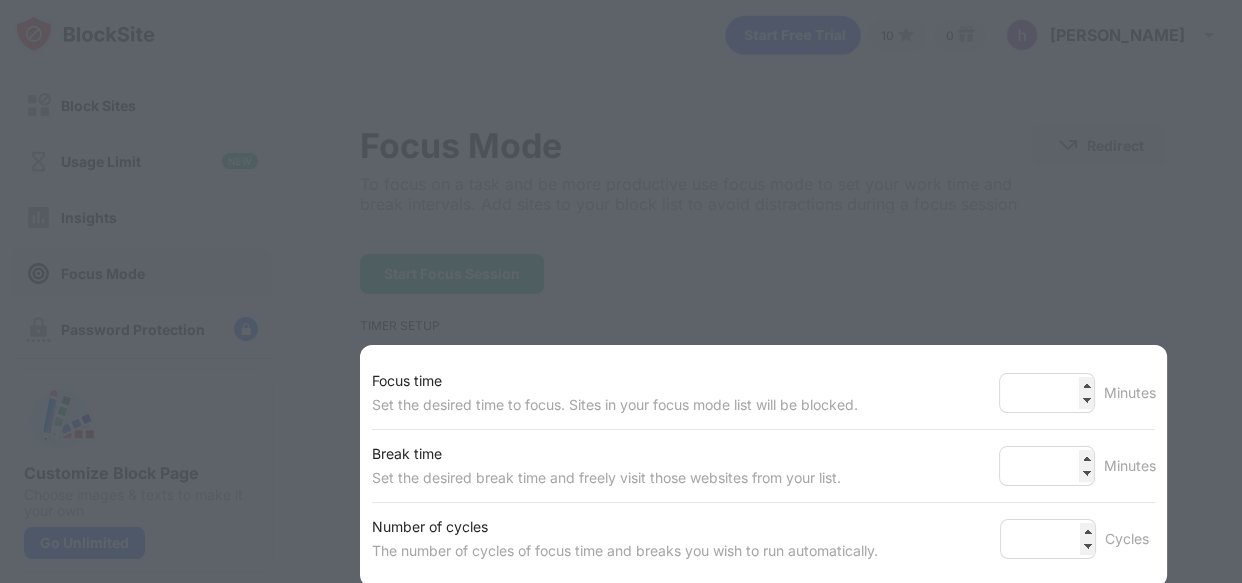 click on "Set the desired time to focus. Sites in your focus mode list will be blocked." at bounding box center (615, 405) 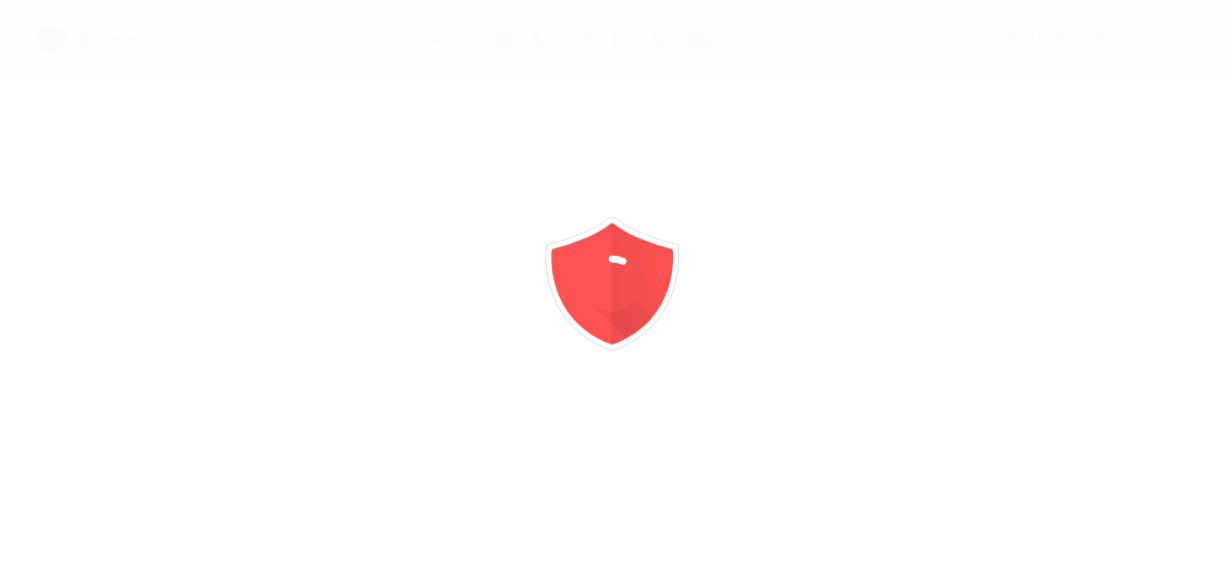 scroll, scrollTop: 0, scrollLeft: 0, axis: both 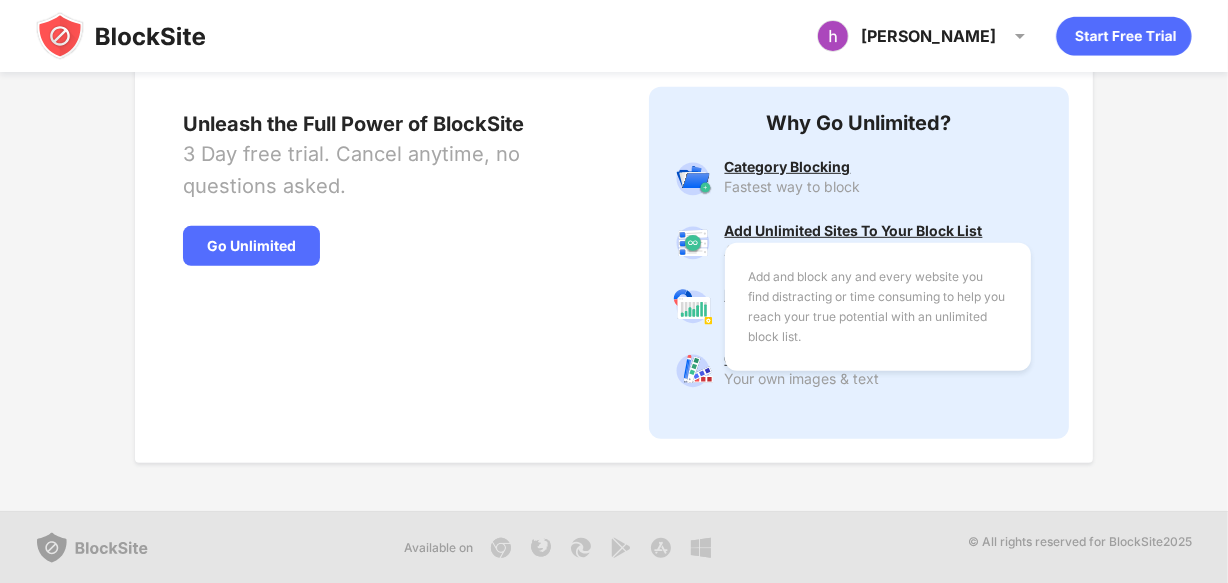 click on "Add and block any and every website you find distracting or time consuming to help you reach your true potential with an unlimited block list. Add Unlimited Sites To Your Block List" at bounding box center (854, 231) 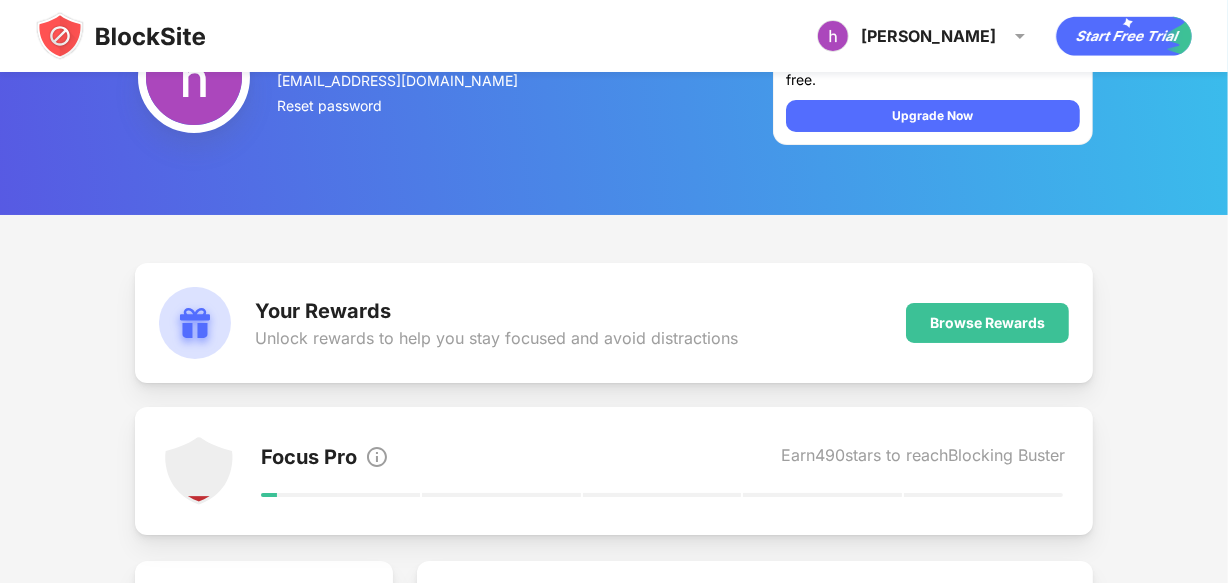 scroll, scrollTop: 25, scrollLeft: 0, axis: vertical 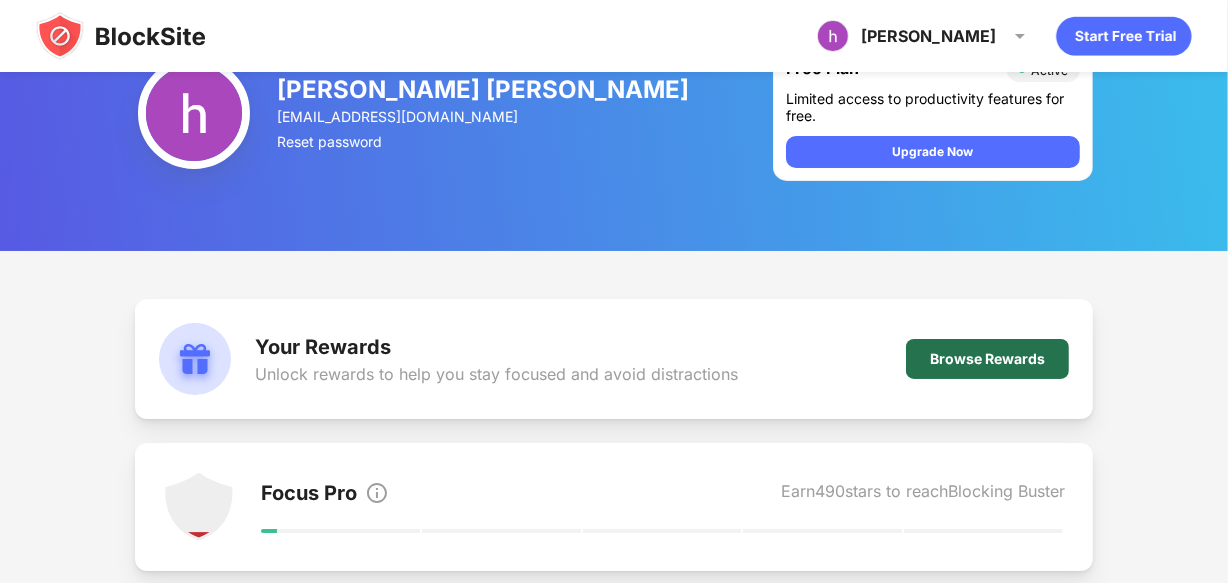 click on "Browse Rewards" at bounding box center [987, 359] 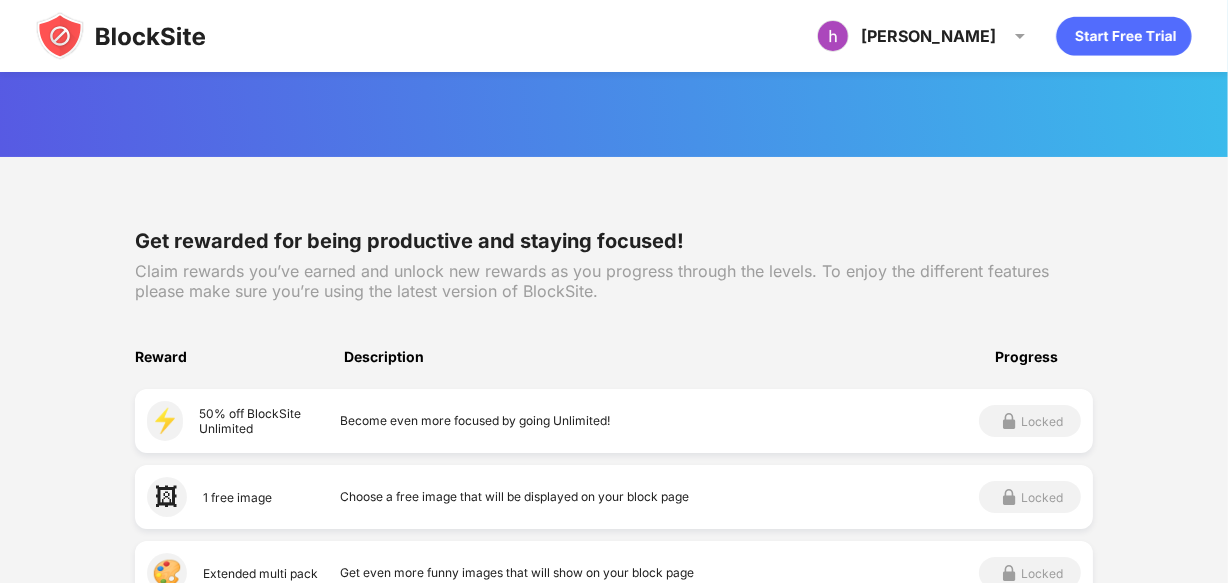 scroll, scrollTop: 0, scrollLeft: 0, axis: both 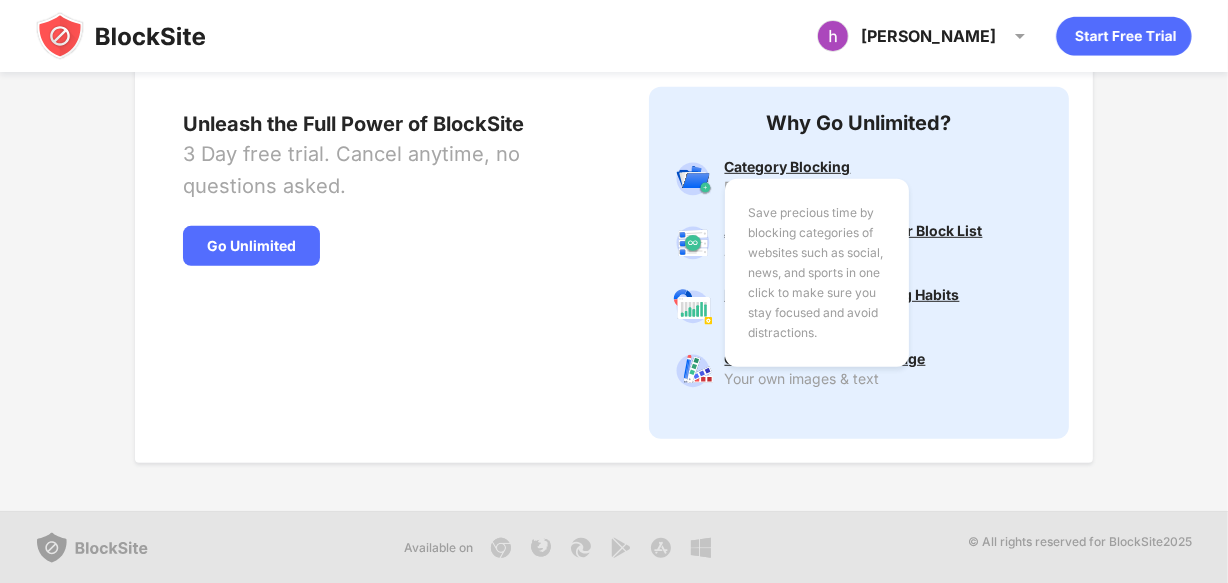 click on "Save precious time by blocking categories of websites such as social, news, and sports in one click to make sure you stay focused and avoid distractions. Category Blocking" at bounding box center [793, 167] 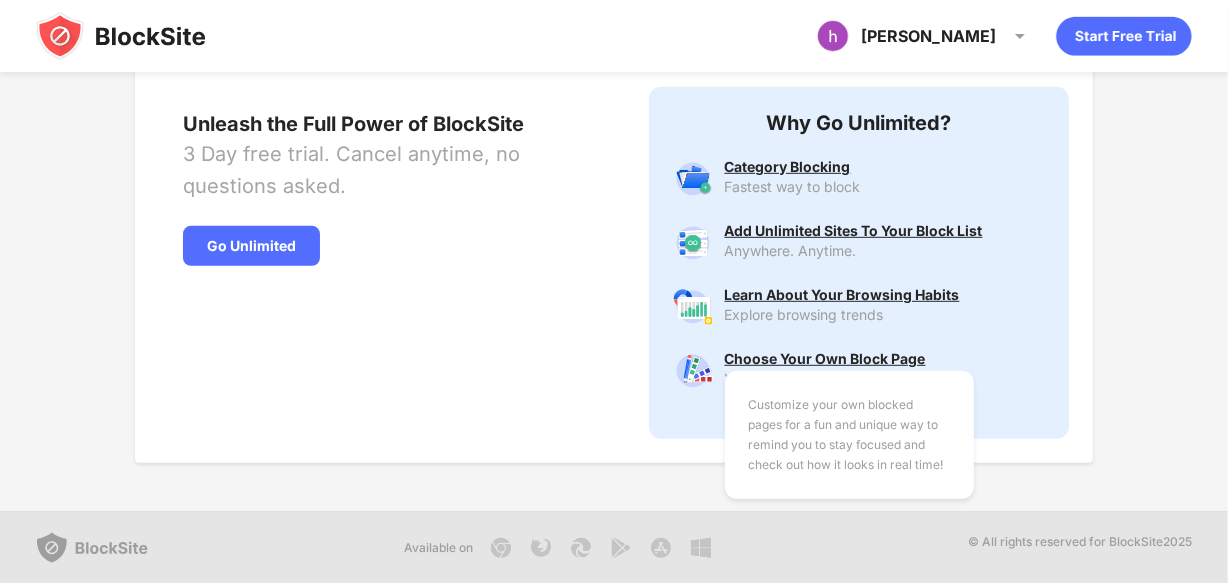 click on "Customize your own blocked pages for a fun and unique way to remind you to stay focused and check out how it looks in real time! Choose Your Own Block Page" at bounding box center (825, 359) 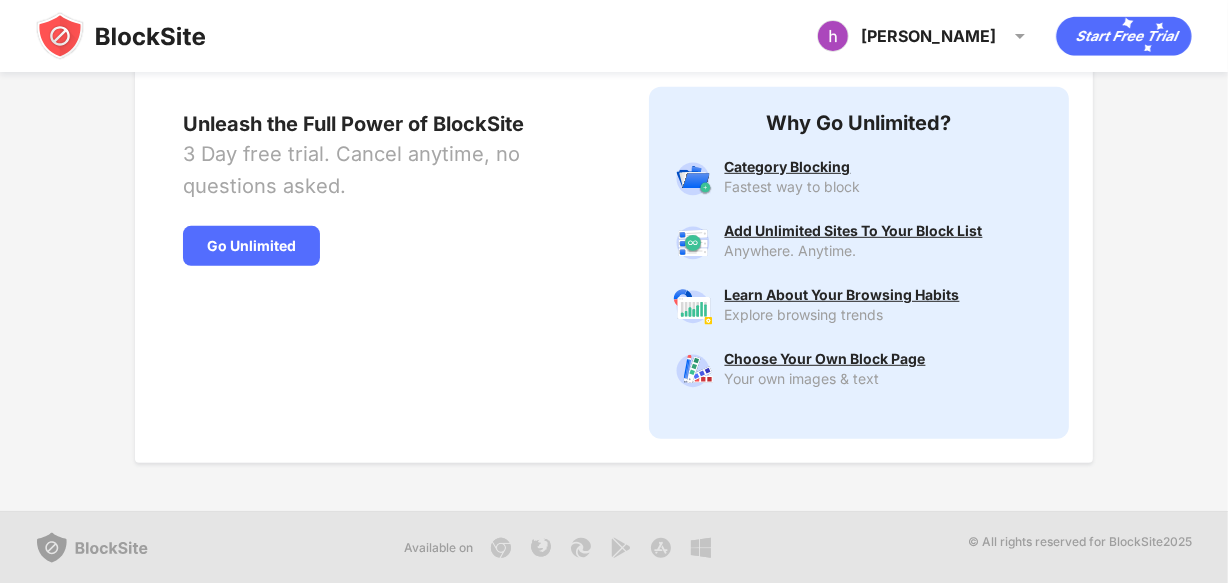 drag, startPoint x: 1226, startPoint y: 387, endPoint x: 1231, endPoint y: 256, distance: 131.09538 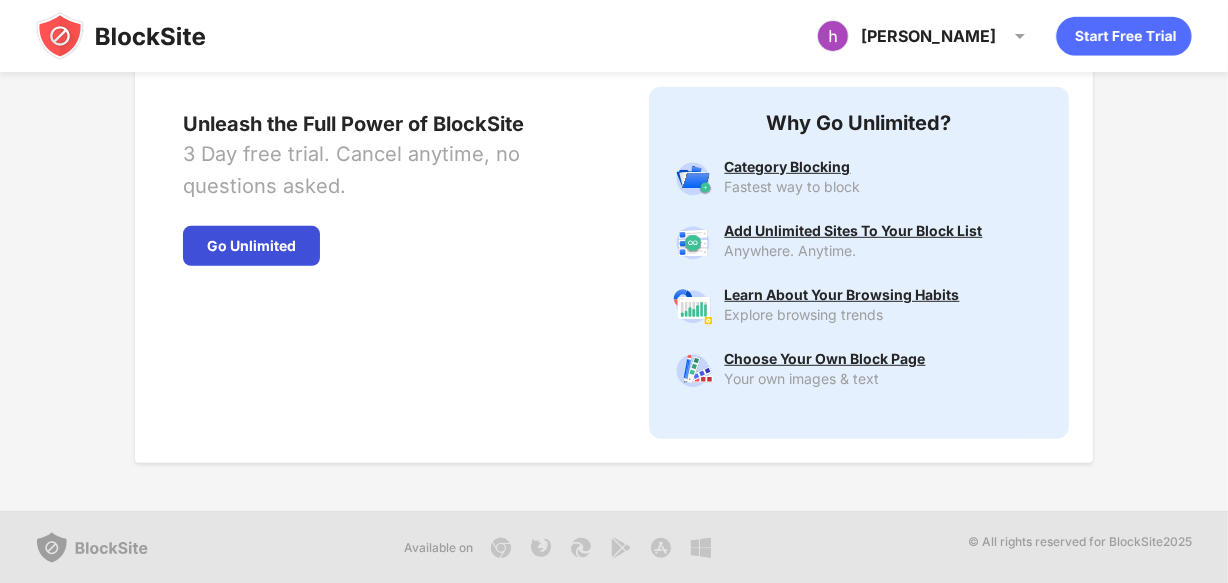 click on "Go Unlimited" at bounding box center [251, 246] 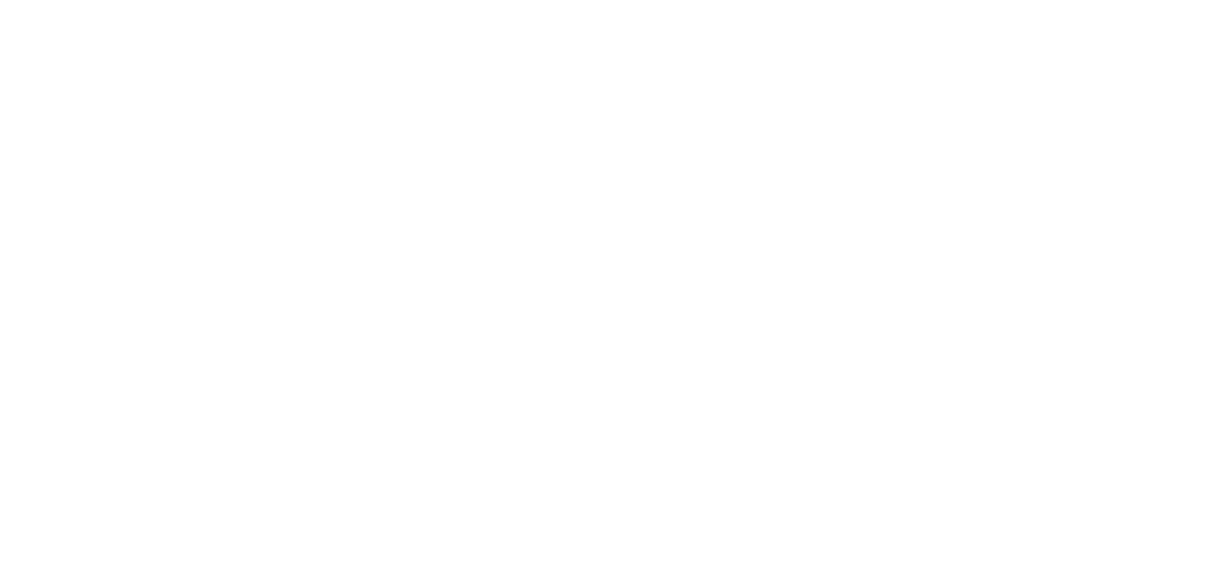 scroll, scrollTop: 0, scrollLeft: 0, axis: both 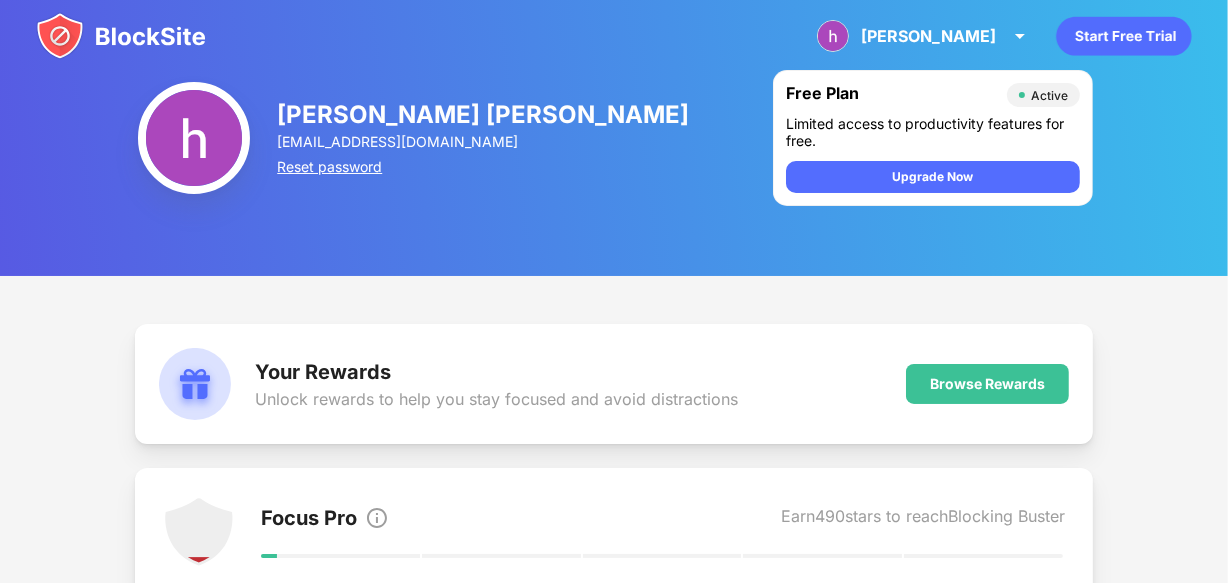 click on "Reset password" at bounding box center [484, 166] 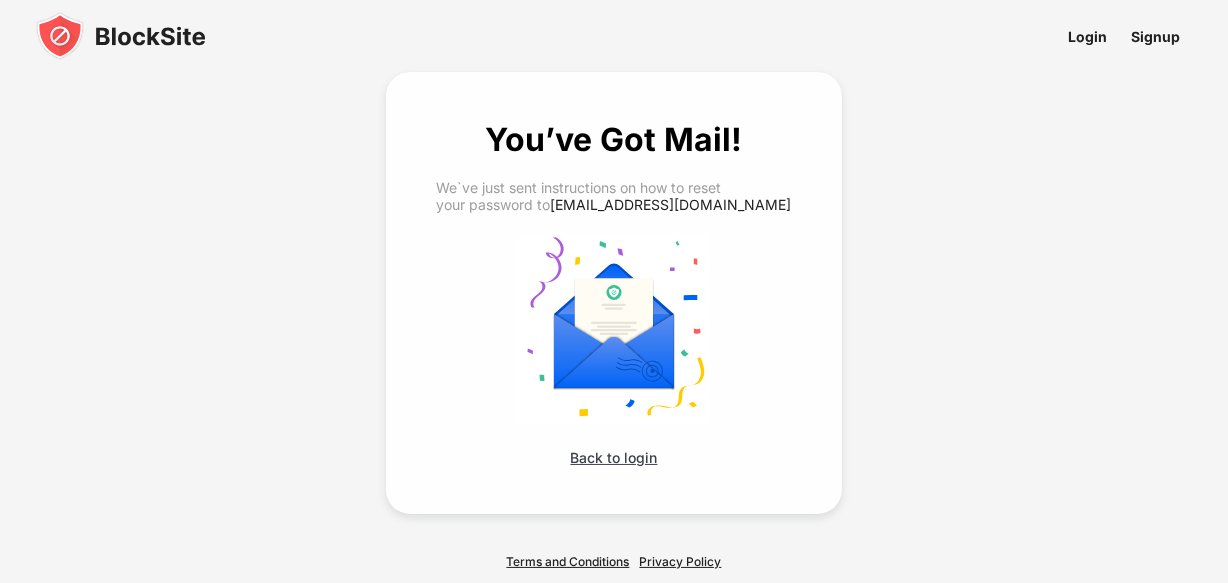 click on "Back to login" at bounding box center [614, 457] 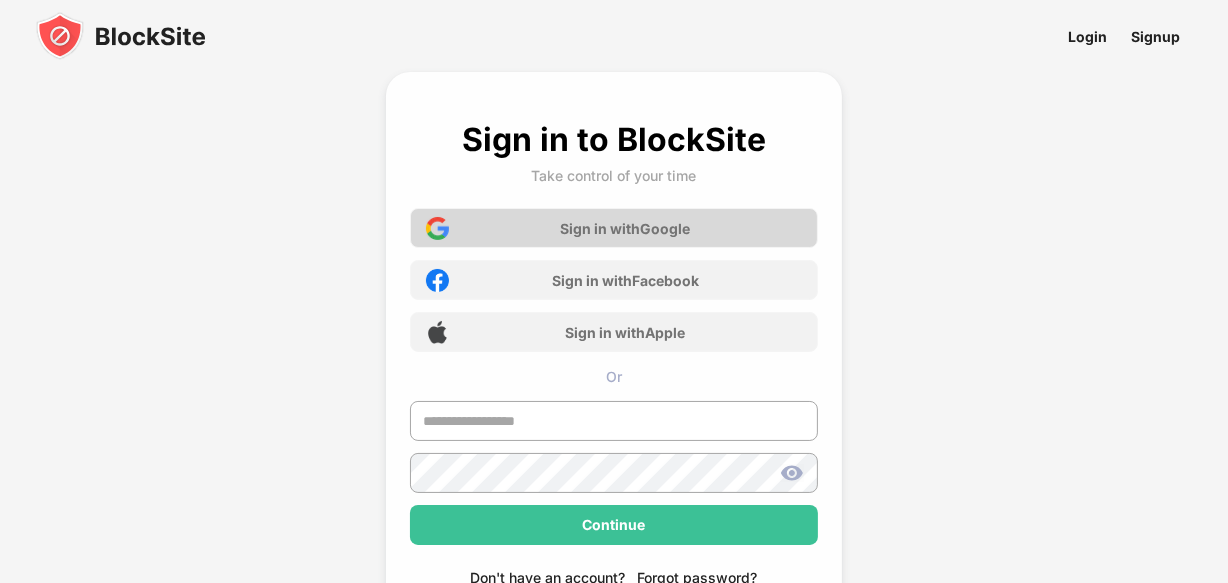 click on "Sign in with  Google" at bounding box center (614, 228) 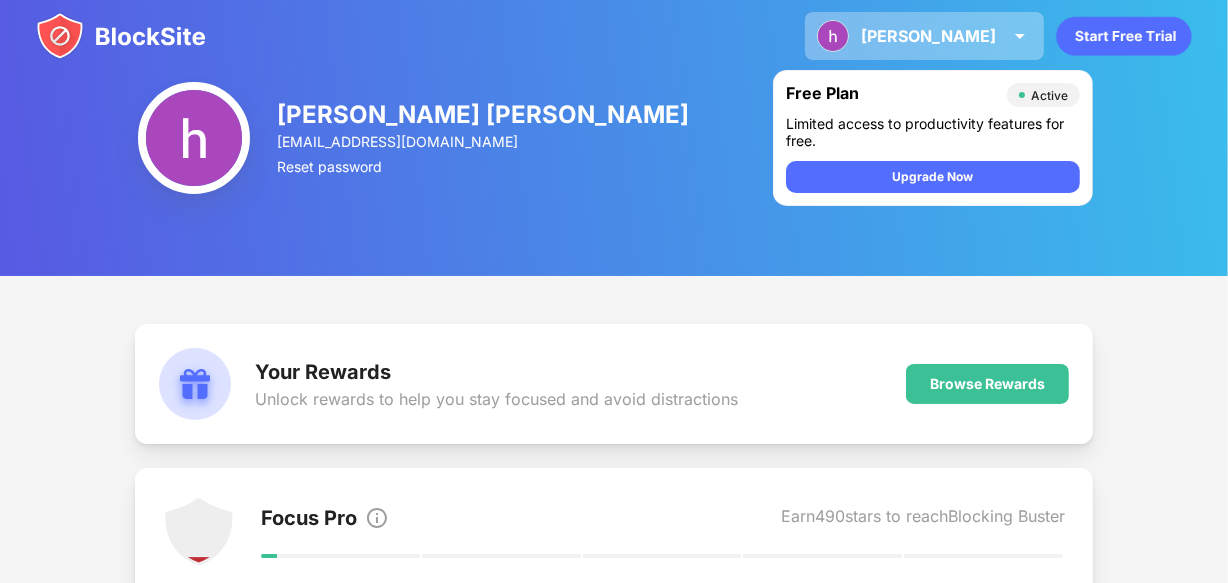 click on "[PERSON_NAME]" at bounding box center (928, 36) 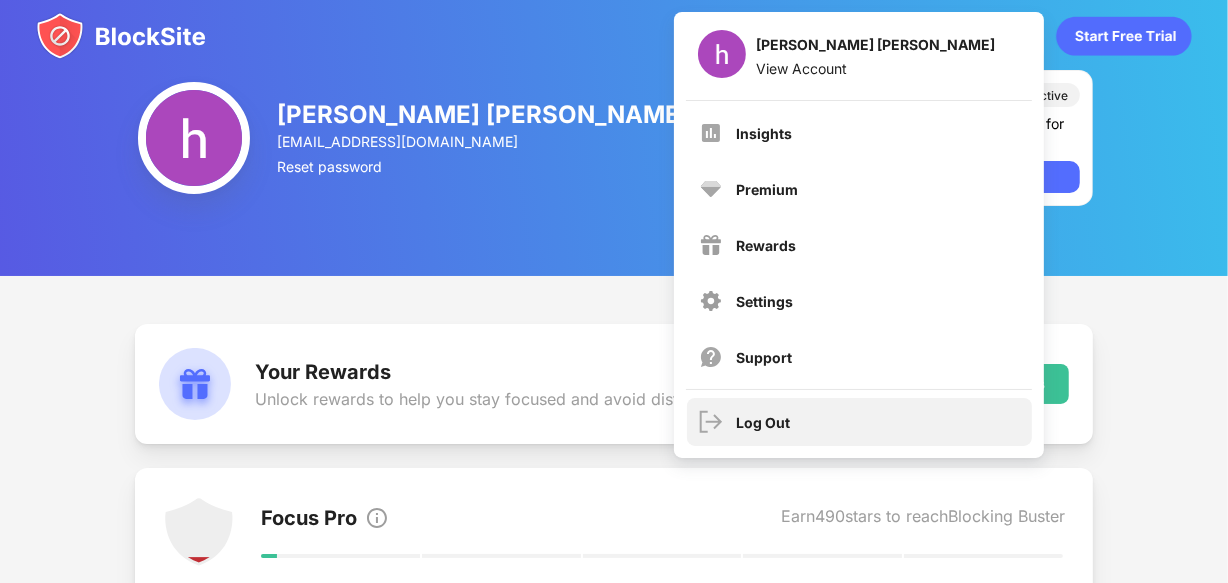 click on "Log Out" at bounding box center (859, 422) 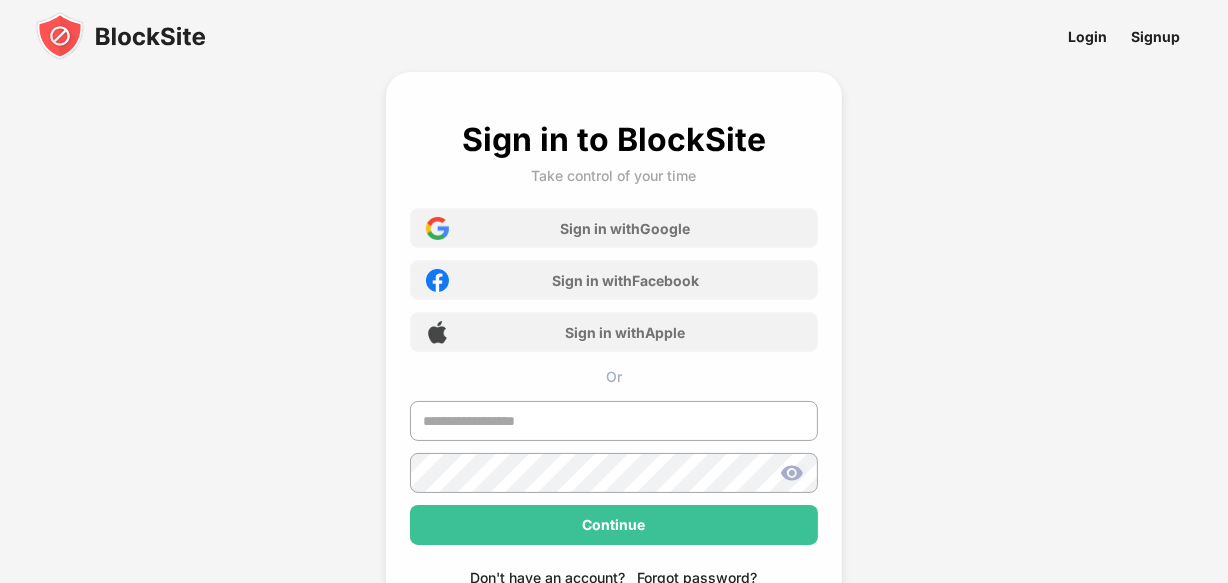 click on "Sign in to BlockSite Take control of your time Sign in with  Google Sign in with  Facebook Sign in with  Apple Or Continue Don't have an account? Forgot password? Terms and Conditions Privacy Policy" at bounding box center (614, 380) 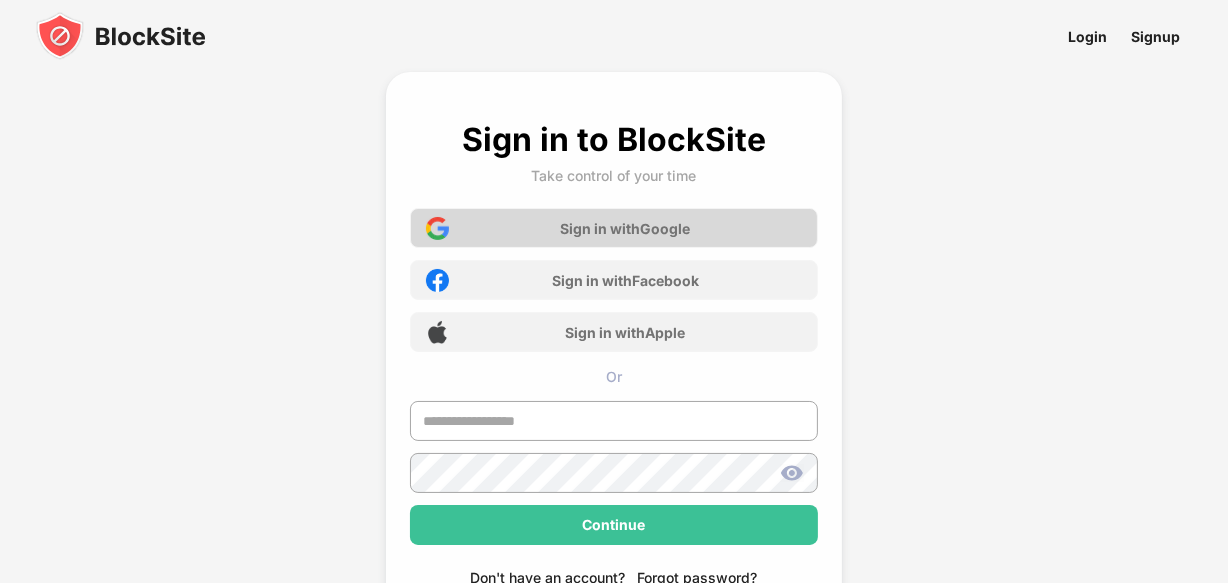 click on "Sign in with  Google" at bounding box center (614, 228) 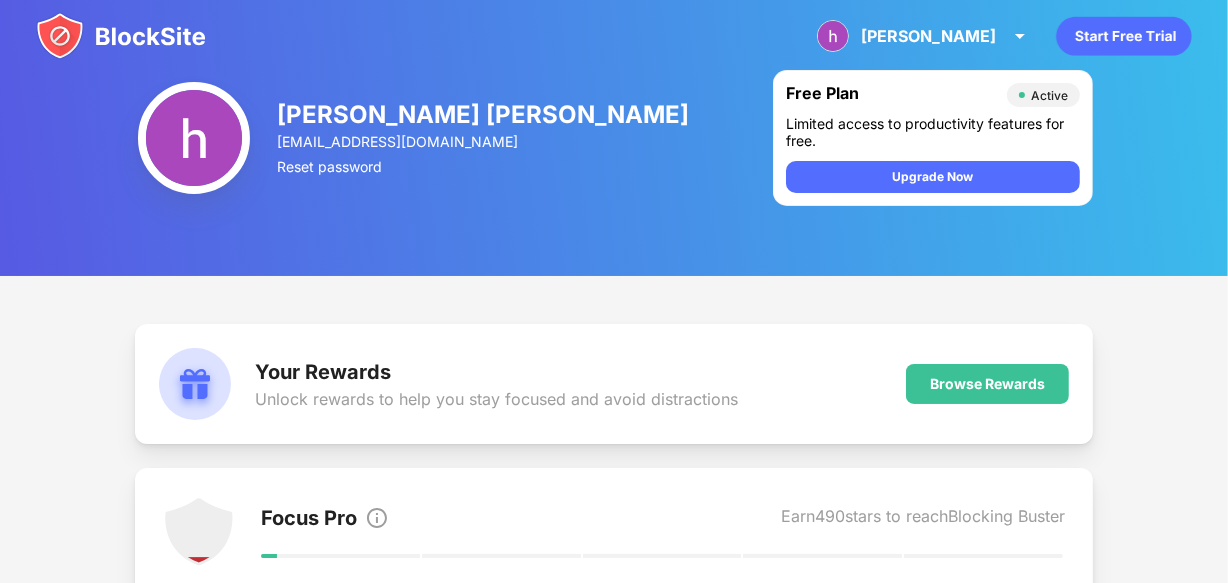 click on "Earn  490  stars to reach  Blocking Buster" at bounding box center [923, 520] 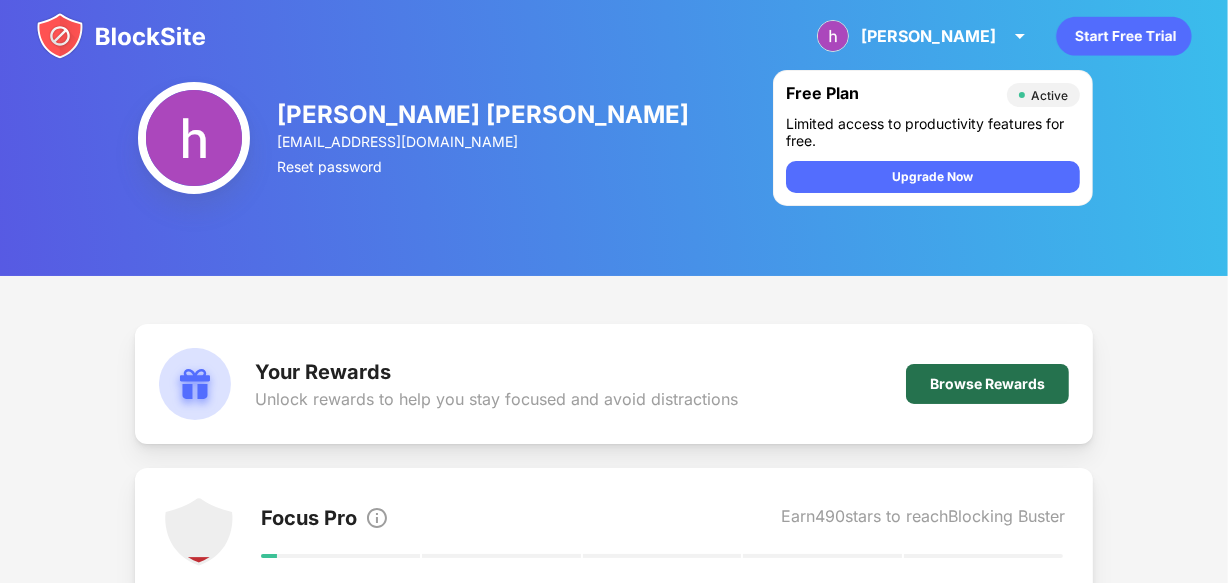 click on "Browse Rewards" at bounding box center (987, 384) 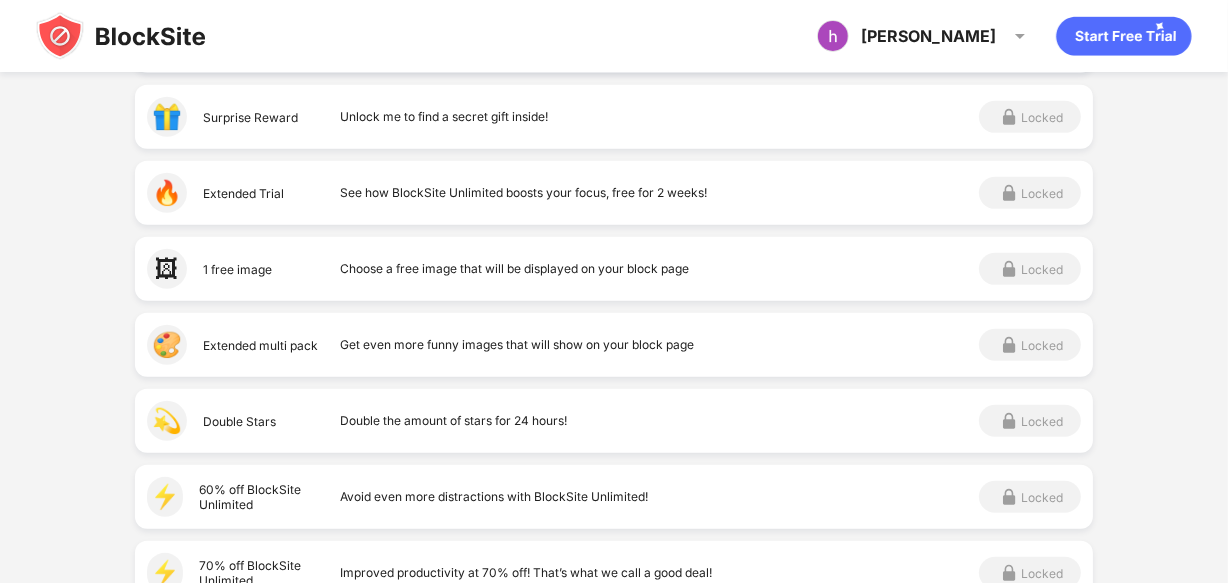 scroll, scrollTop: 326, scrollLeft: 0, axis: vertical 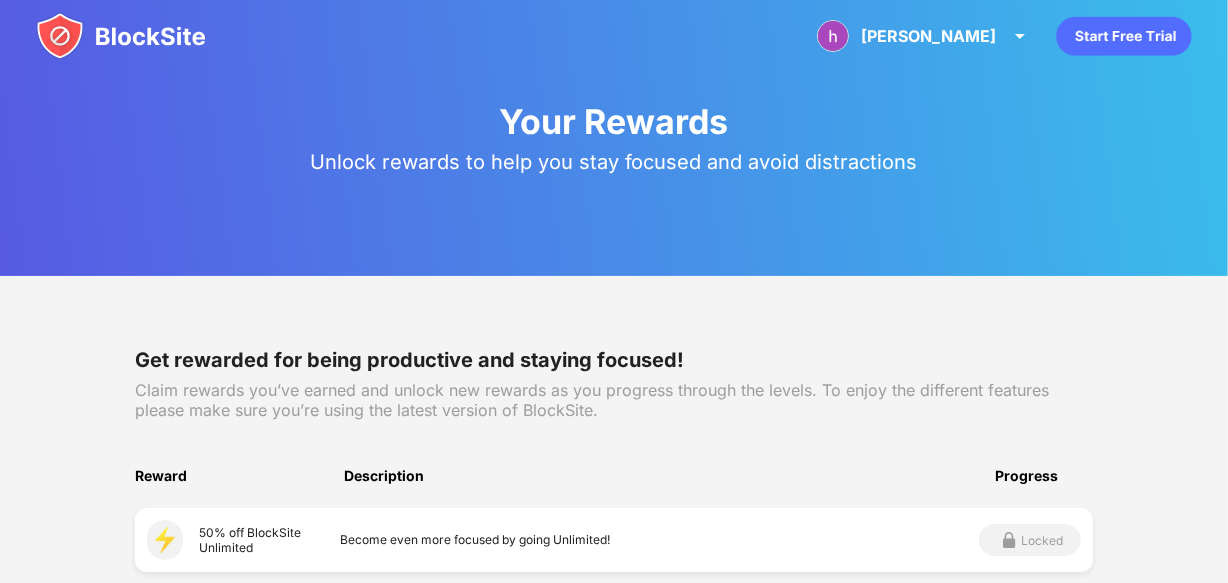 click 